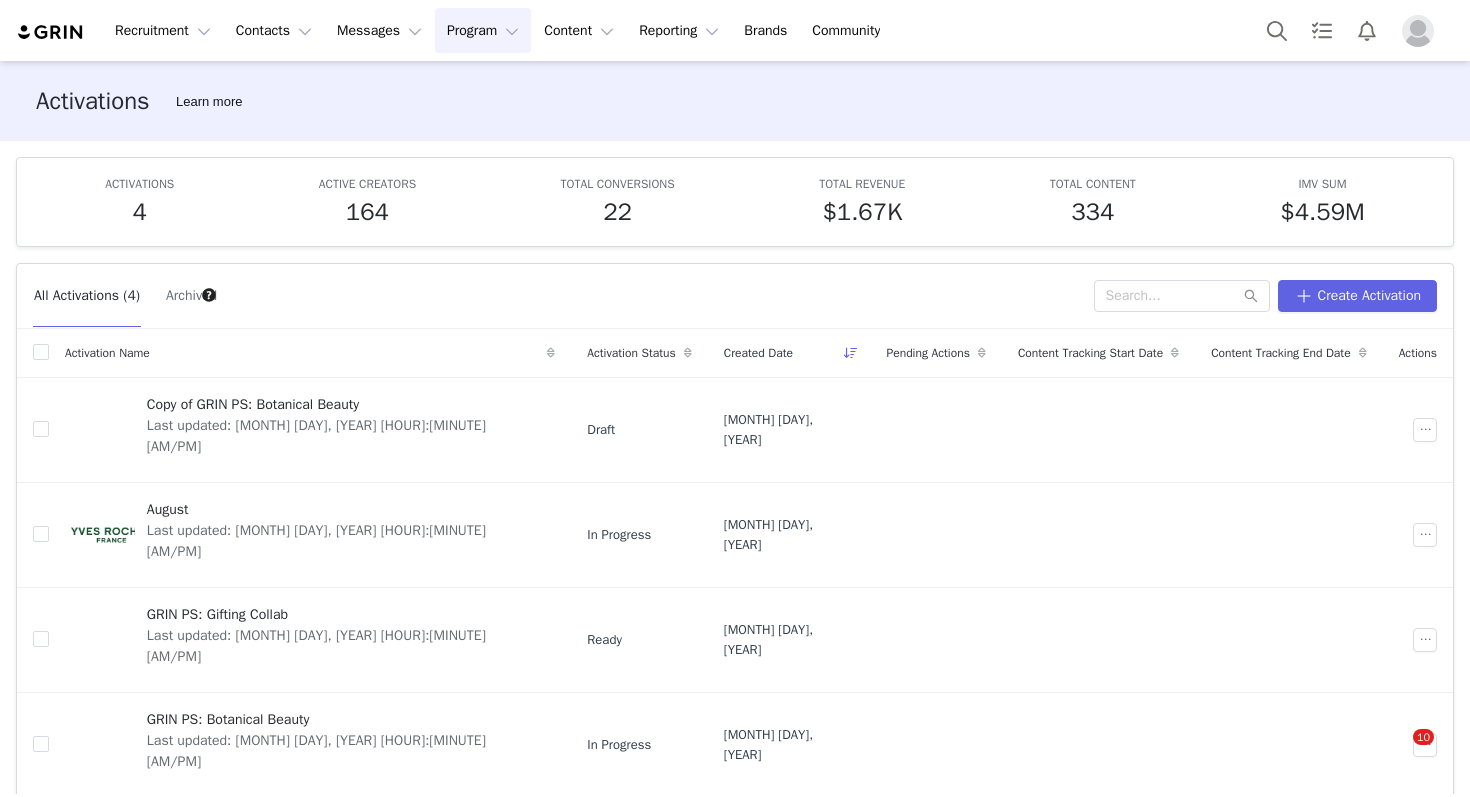 scroll, scrollTop: 0, scrollLeft: 0, axis: both 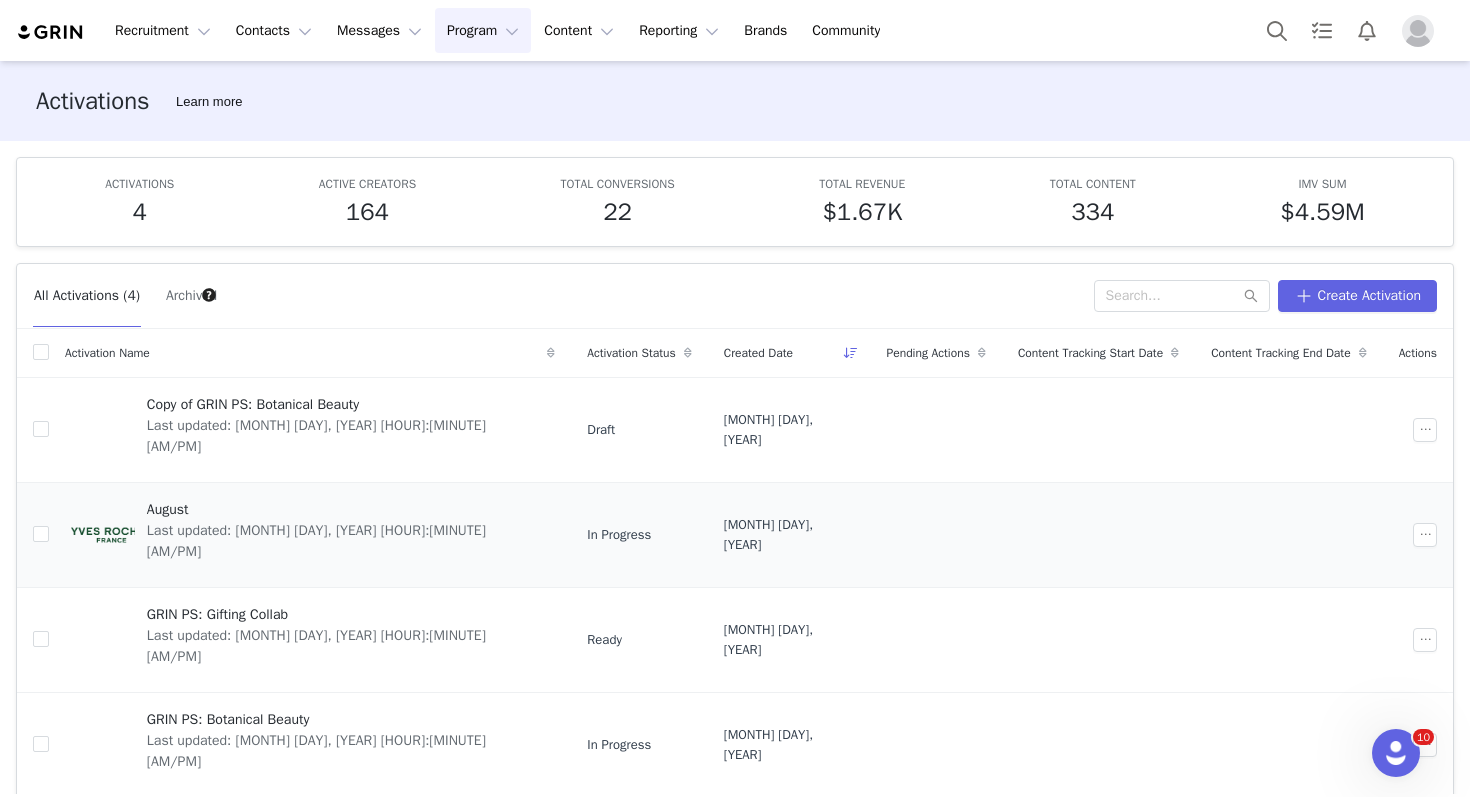 click on "August Last updated: Aug 1, 2025 5:27 AM" at bounding box center [345, 535] 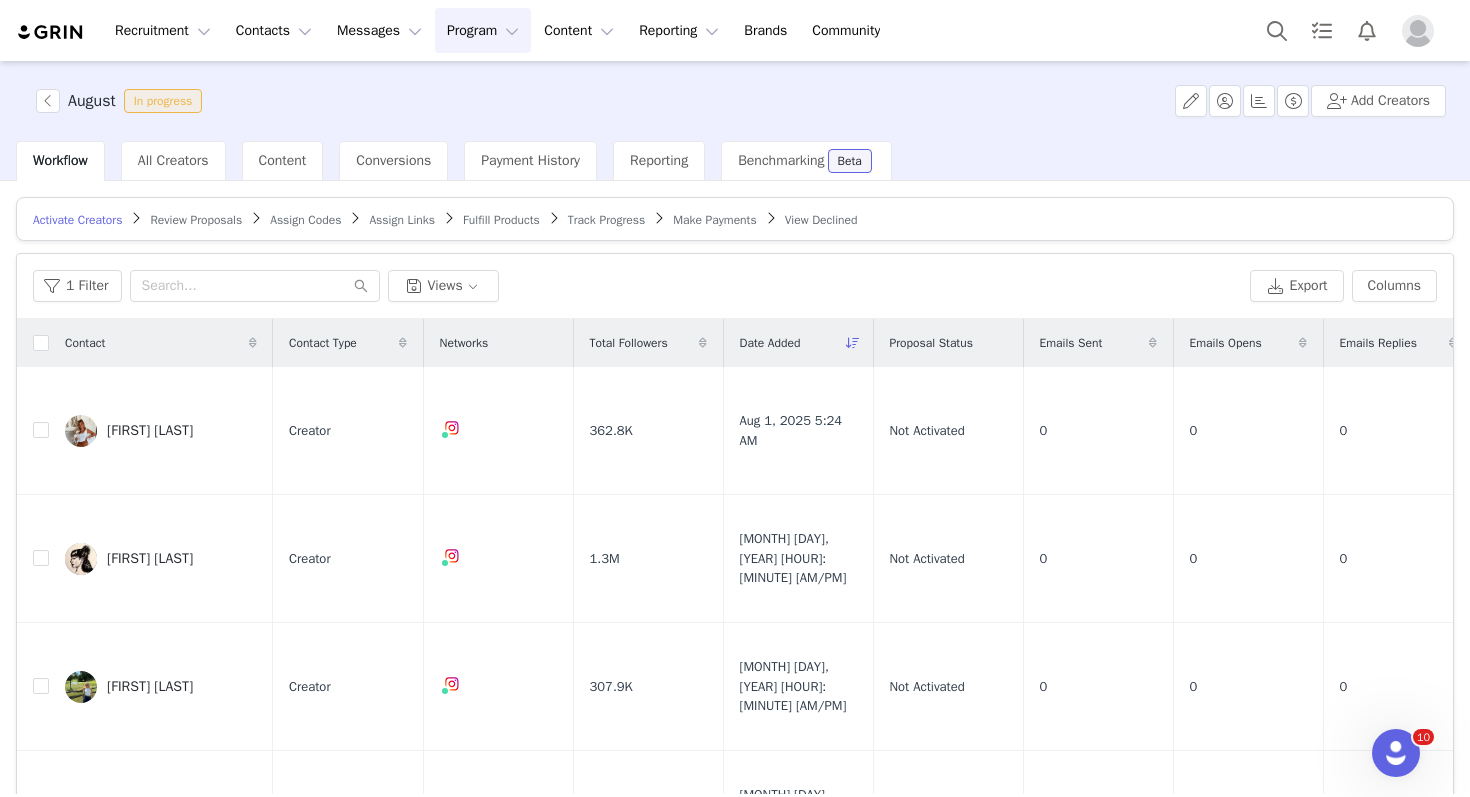 click on "Program Program" at bounding box center [483, 30] 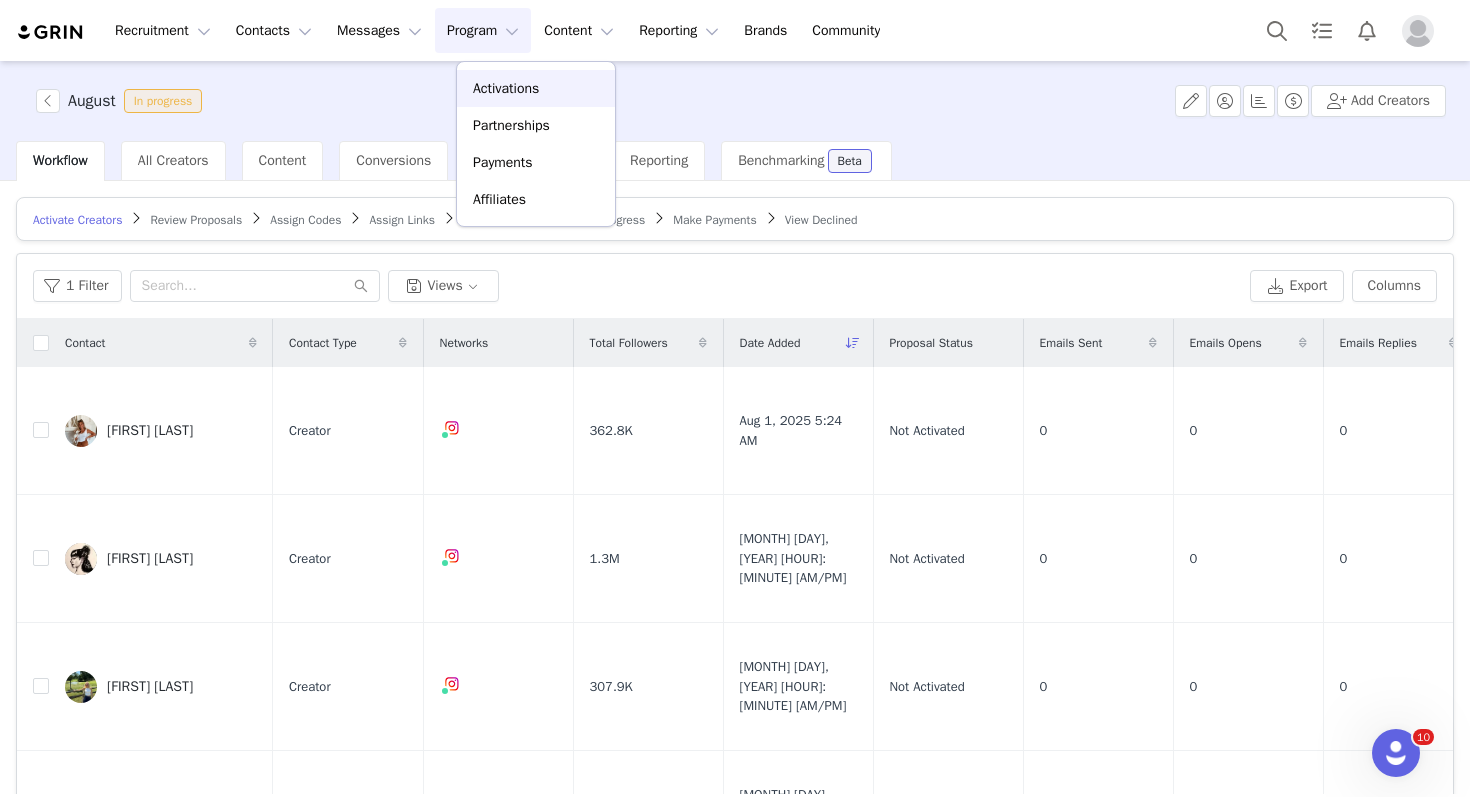 click on "Activations" at bounding box center [536, 88] 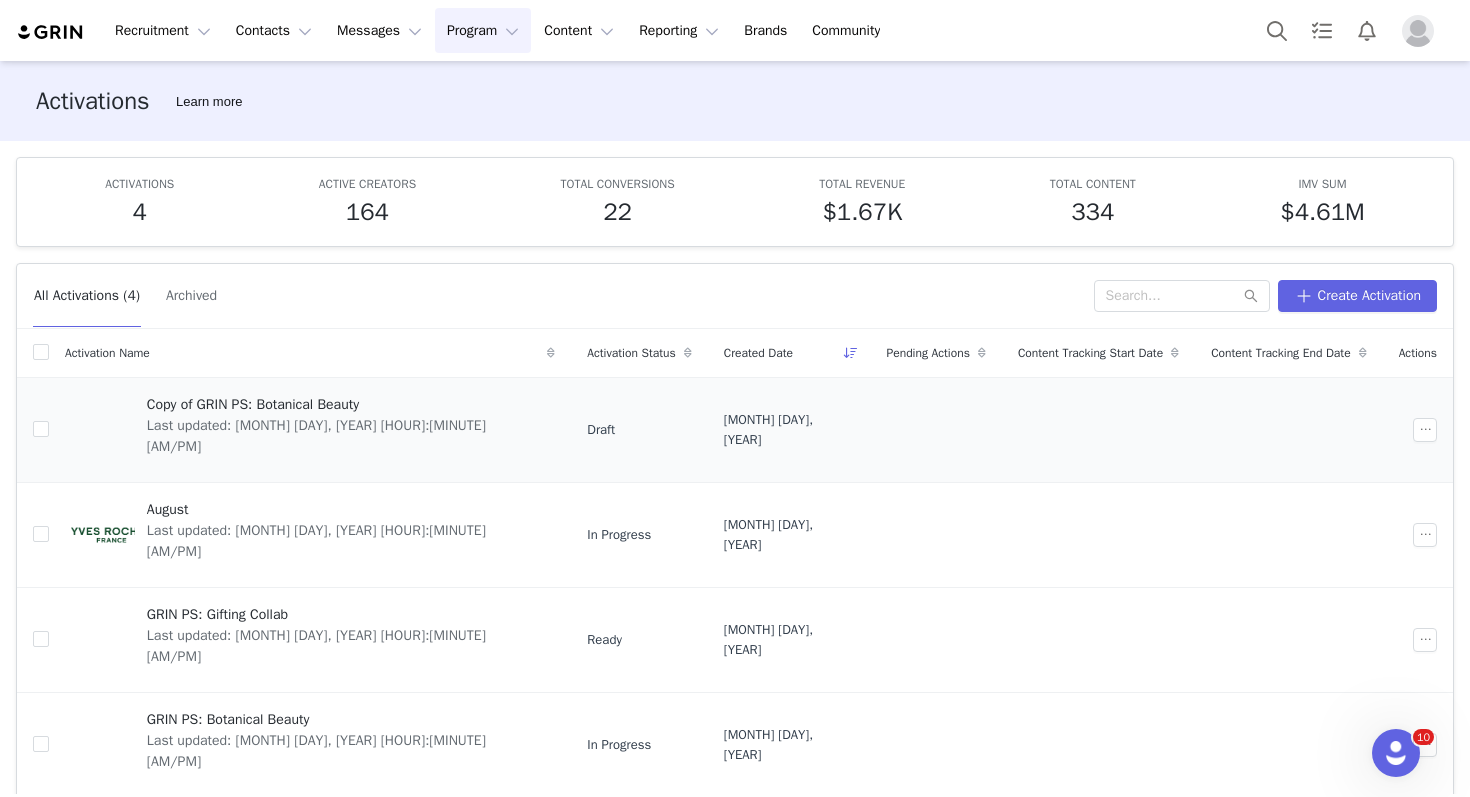 scroll, scrollTop: 76, scrollLeft: 0, axis: vertical 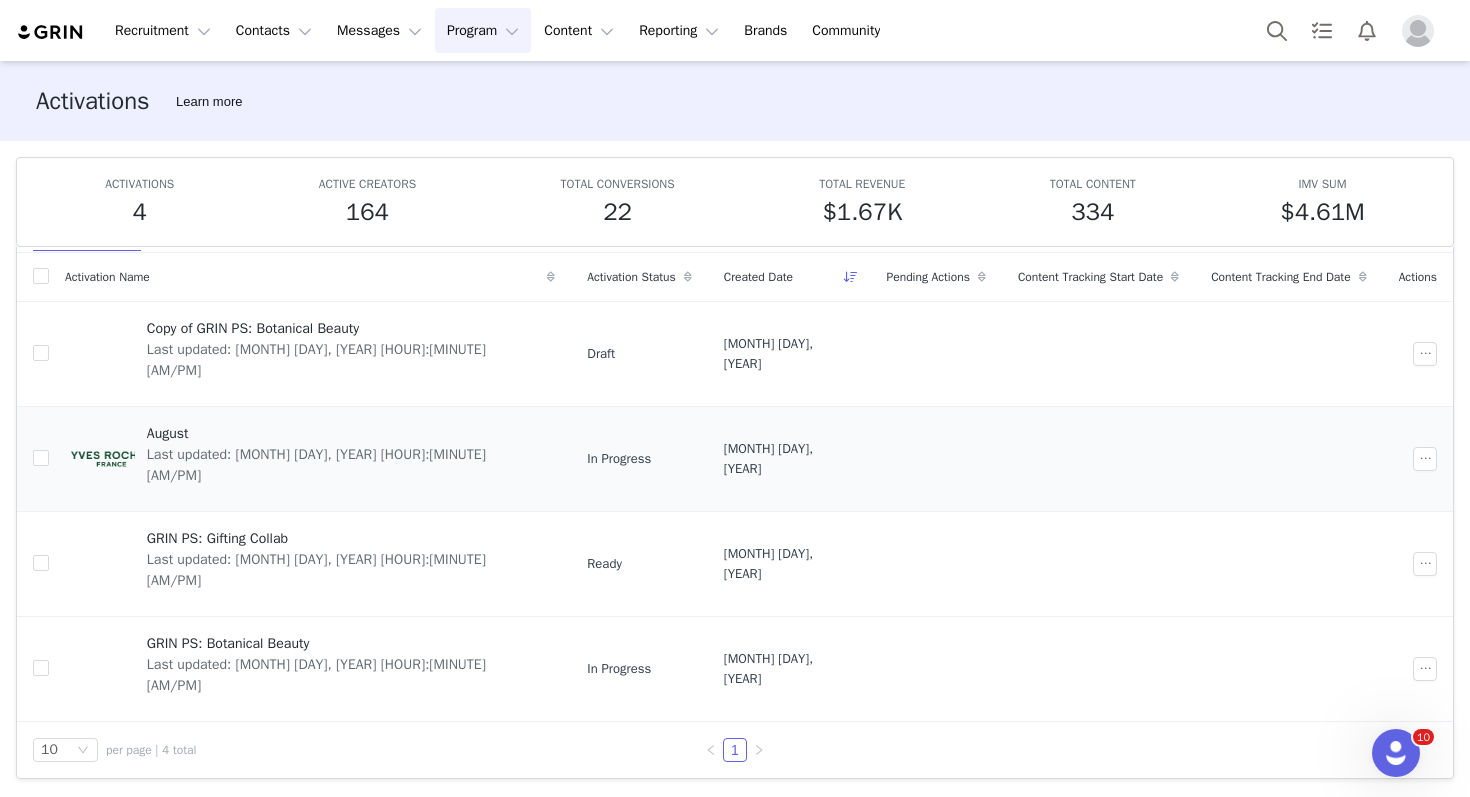 click on "Last updated: [MONTH] [DAY], [YEAR] [TIME]" at bounding box center (345, 465) 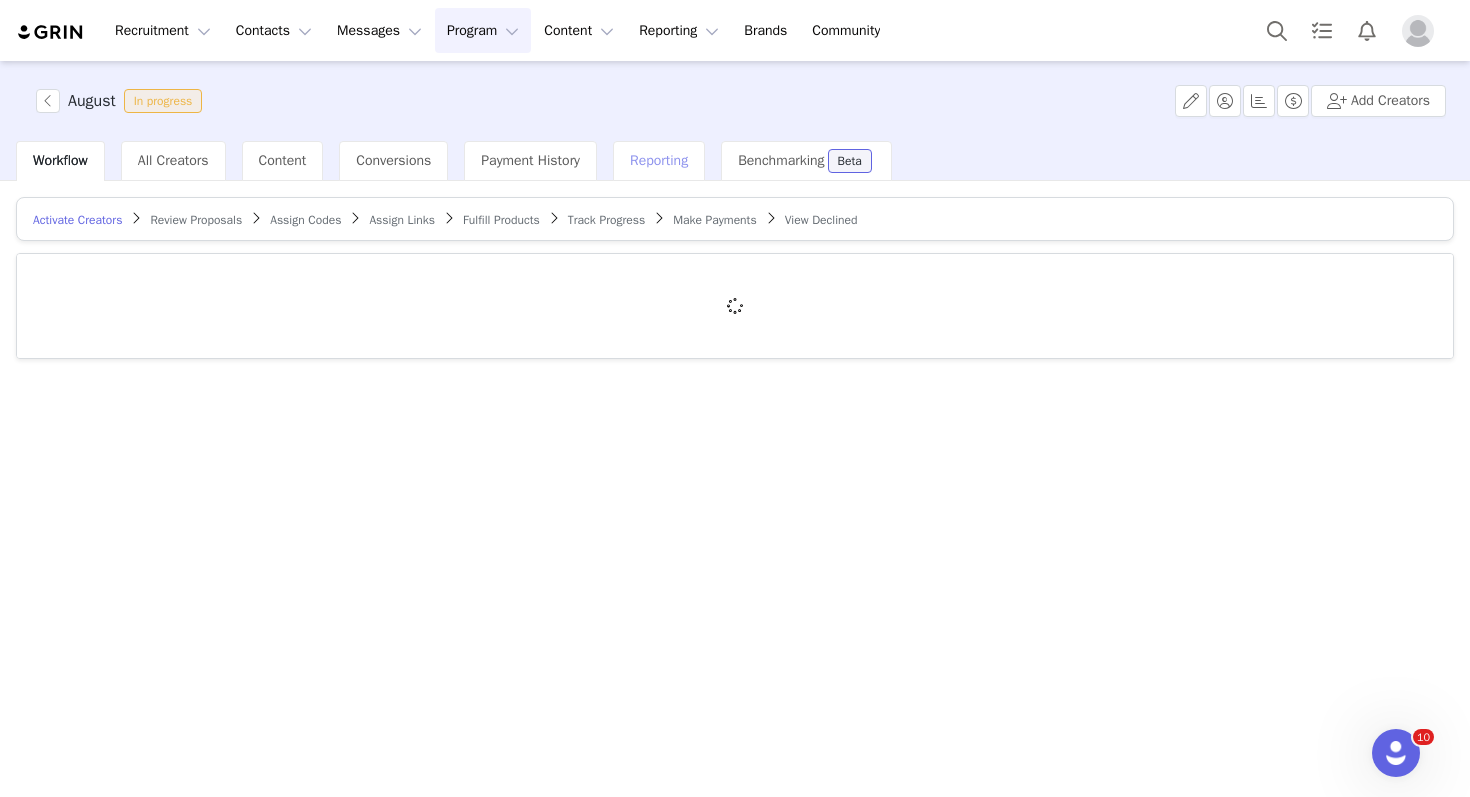 click on "Reporting" at bounding box center (659, 161) 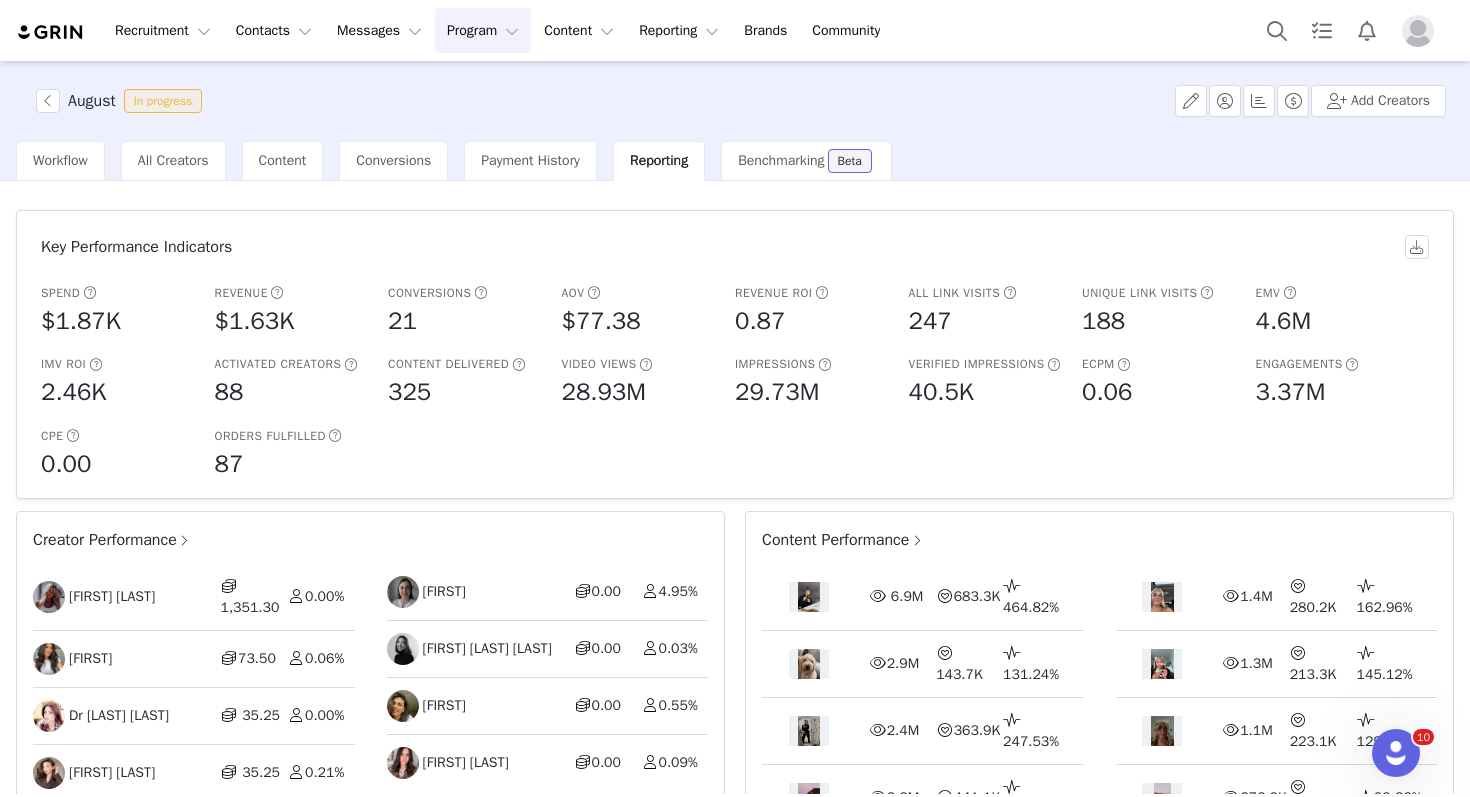 scroll, scrollTop: 54, scrollLeft: 0, axis: vertical 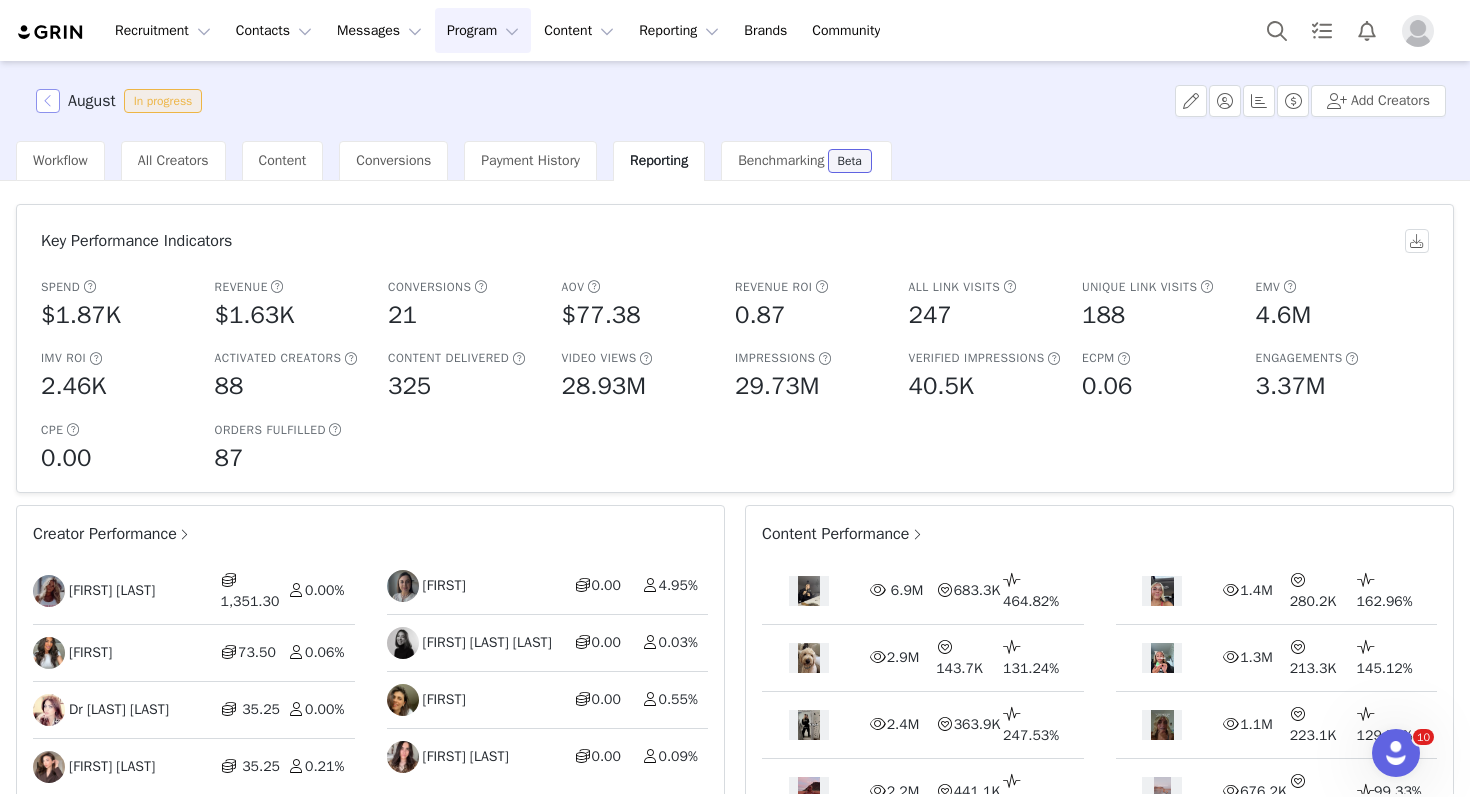click at bounding box center (48, 101) 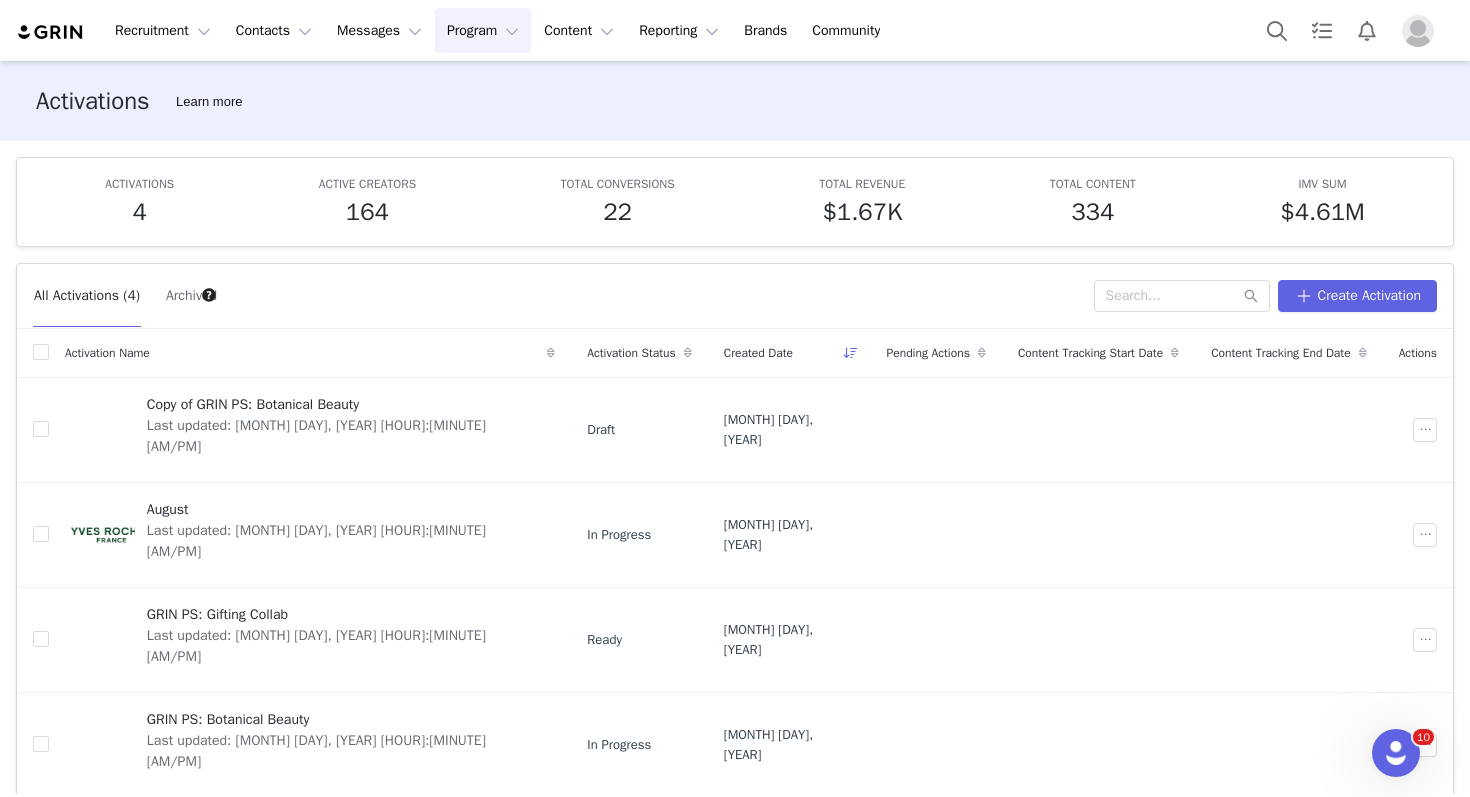 scroll, scrollTop: 76, scrollLeft: 0, axis: vertical 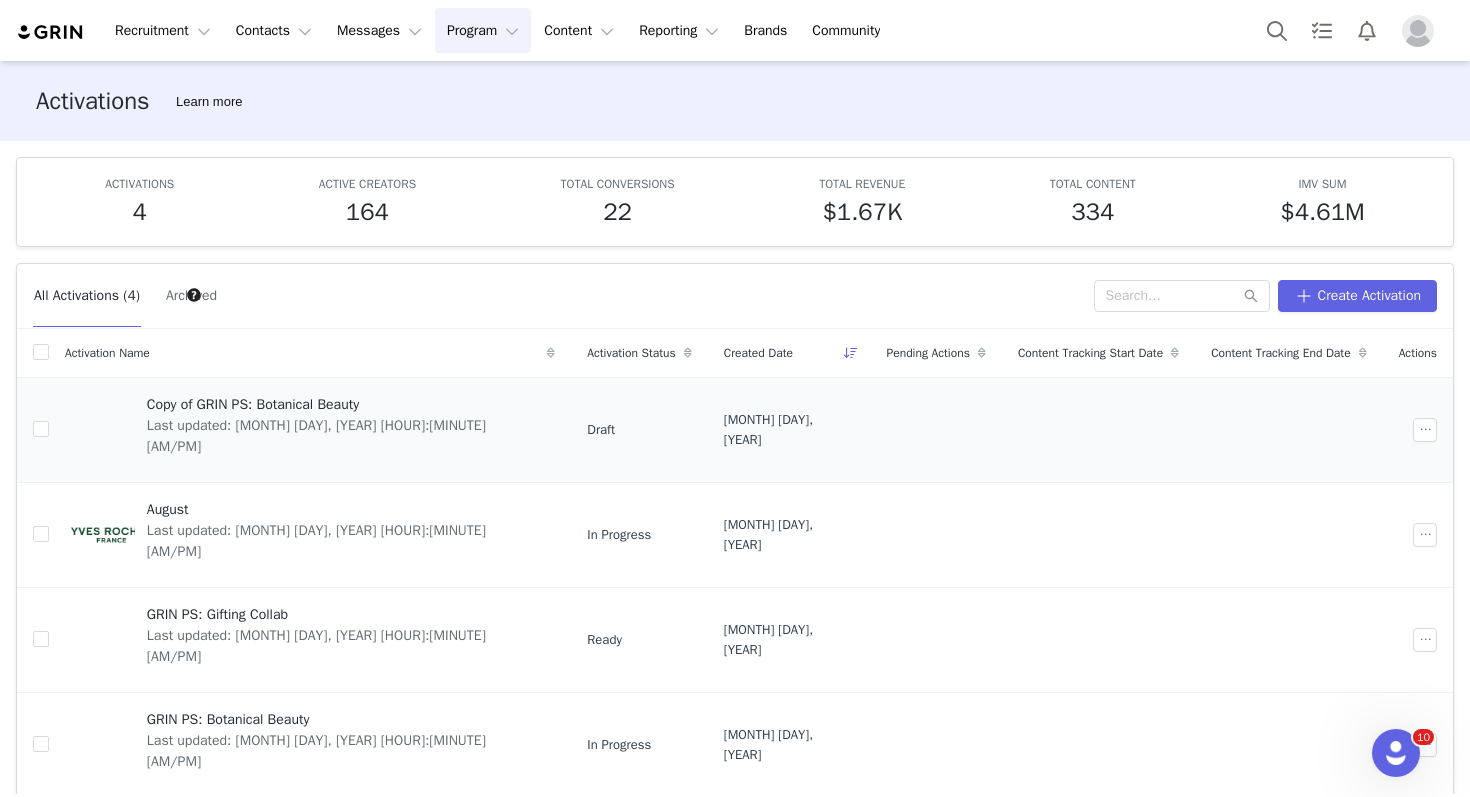drag, startPoint x: 1469, startPoint y: 300, endPoint x: 1400, endPoint y: 418, distance: 136.69308 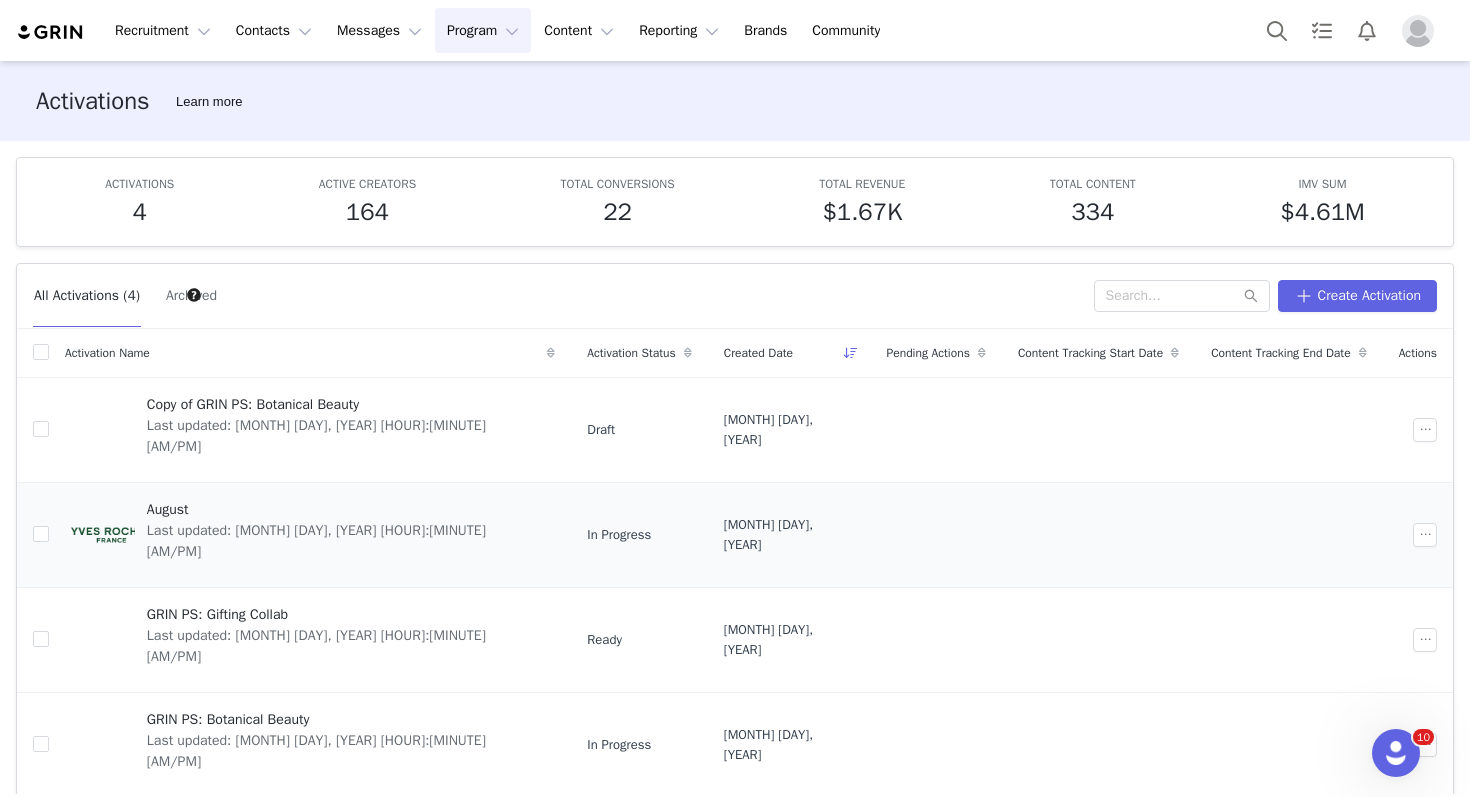 scroll, scrollTop: 76, scrollLeft: 0, axis: vertical 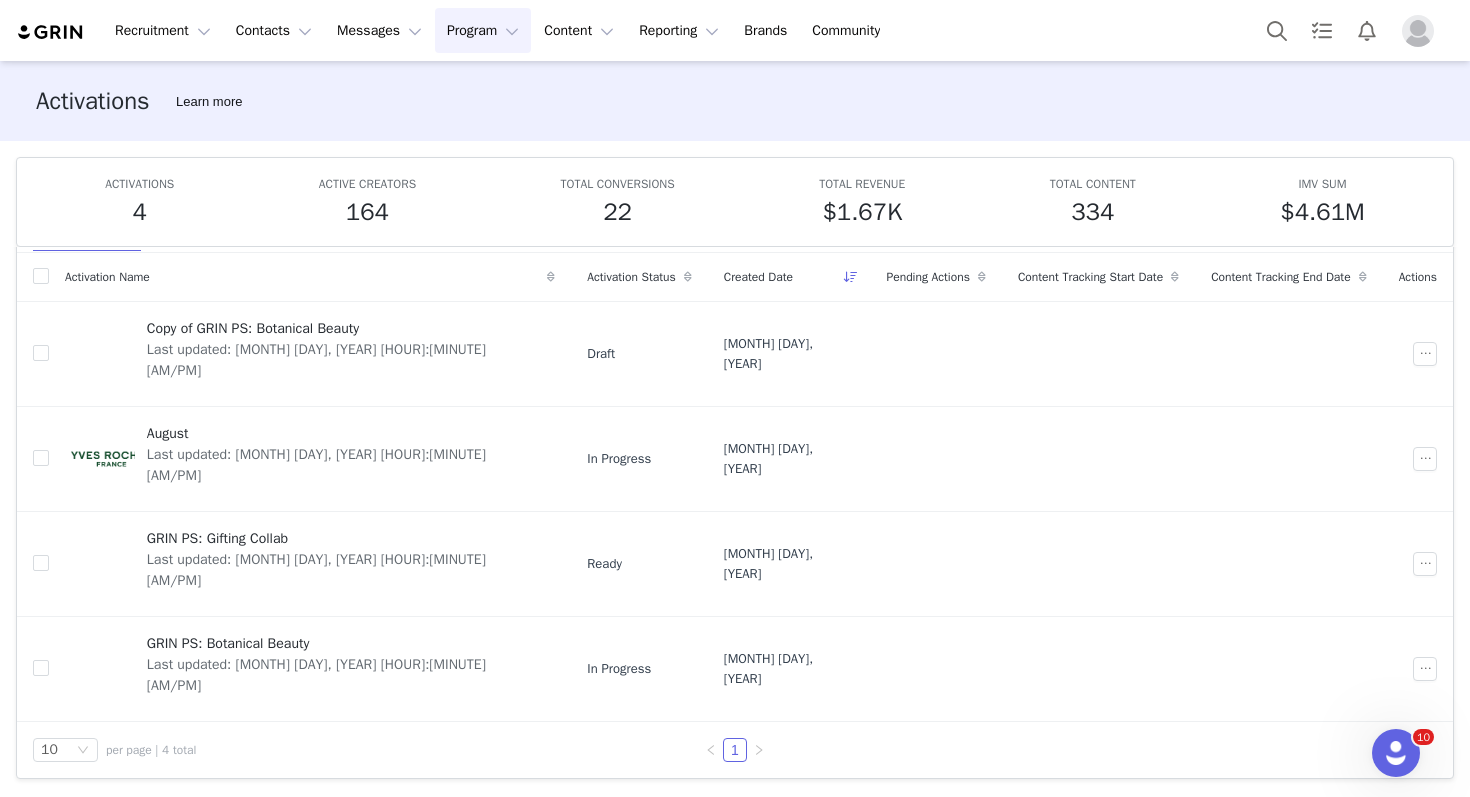 drag, startPoint x: 280, startPoint y: 796, endPoint x: 219, endPoint y: 796, distance: 61 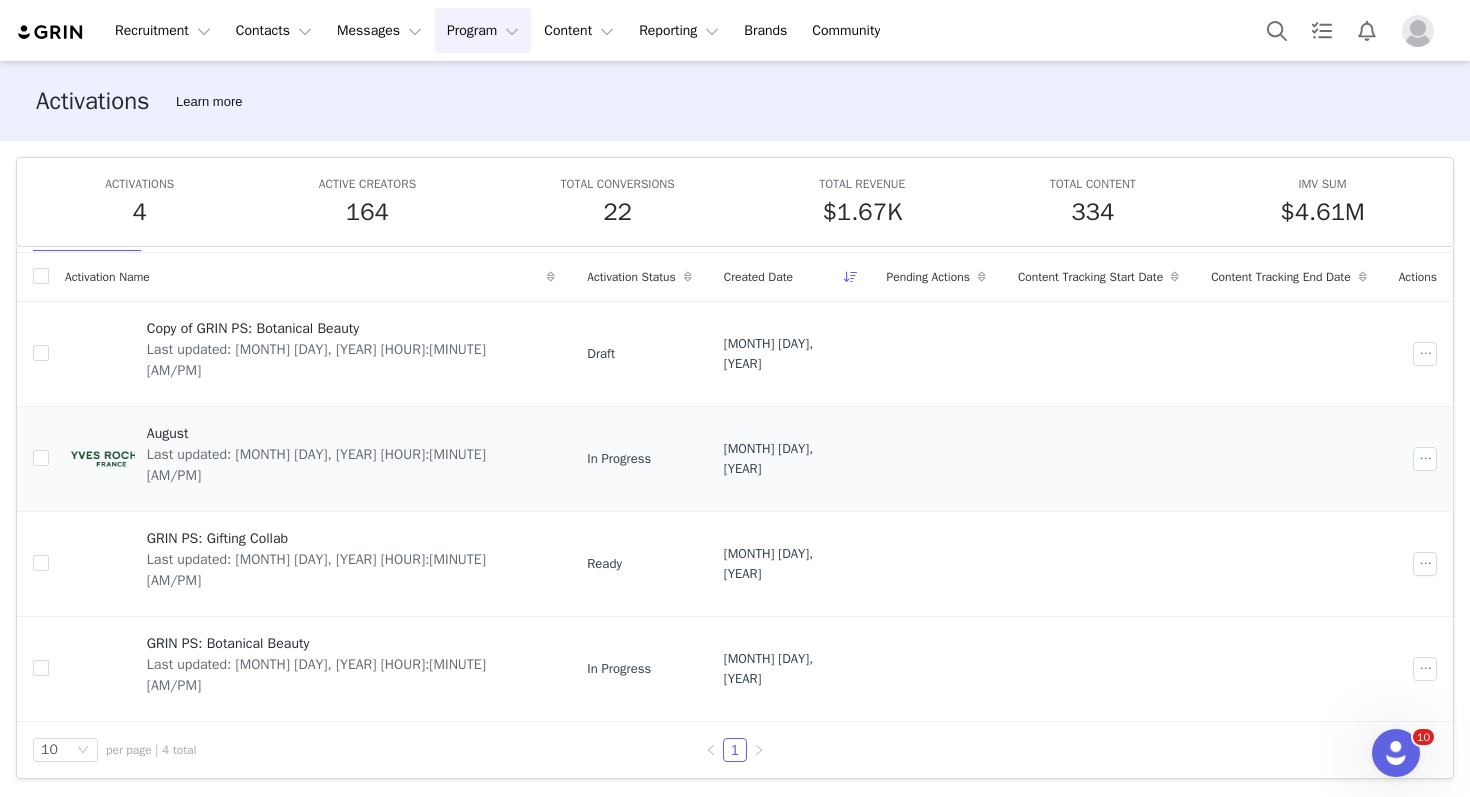 click on "Last updated: [MONTH] [DAY], [YEAR] [HOUR]:[MINUTE] [AM/PM]" at bounding box center [345, 465] 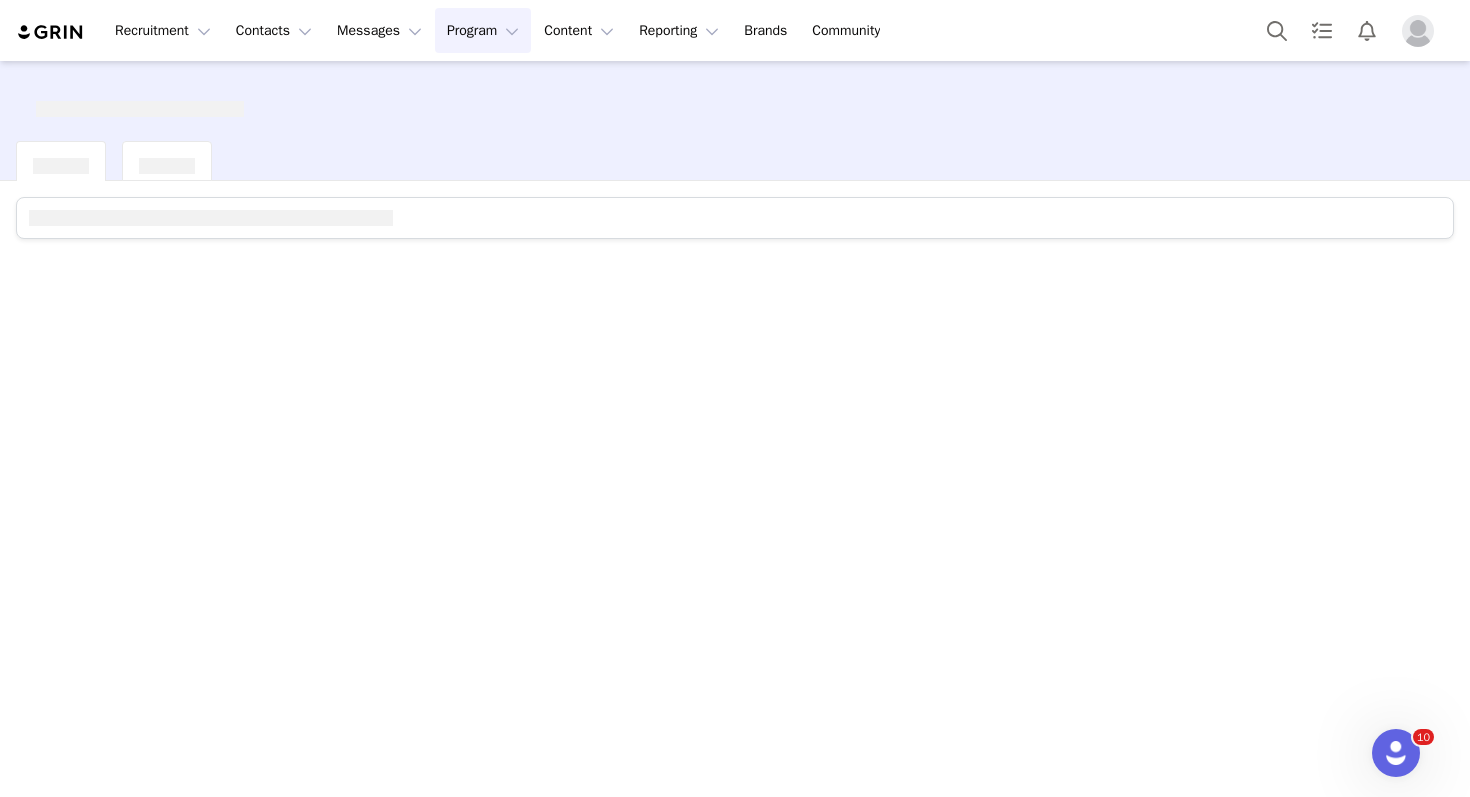 click on "Program Program" at bounding box center (483, 30) 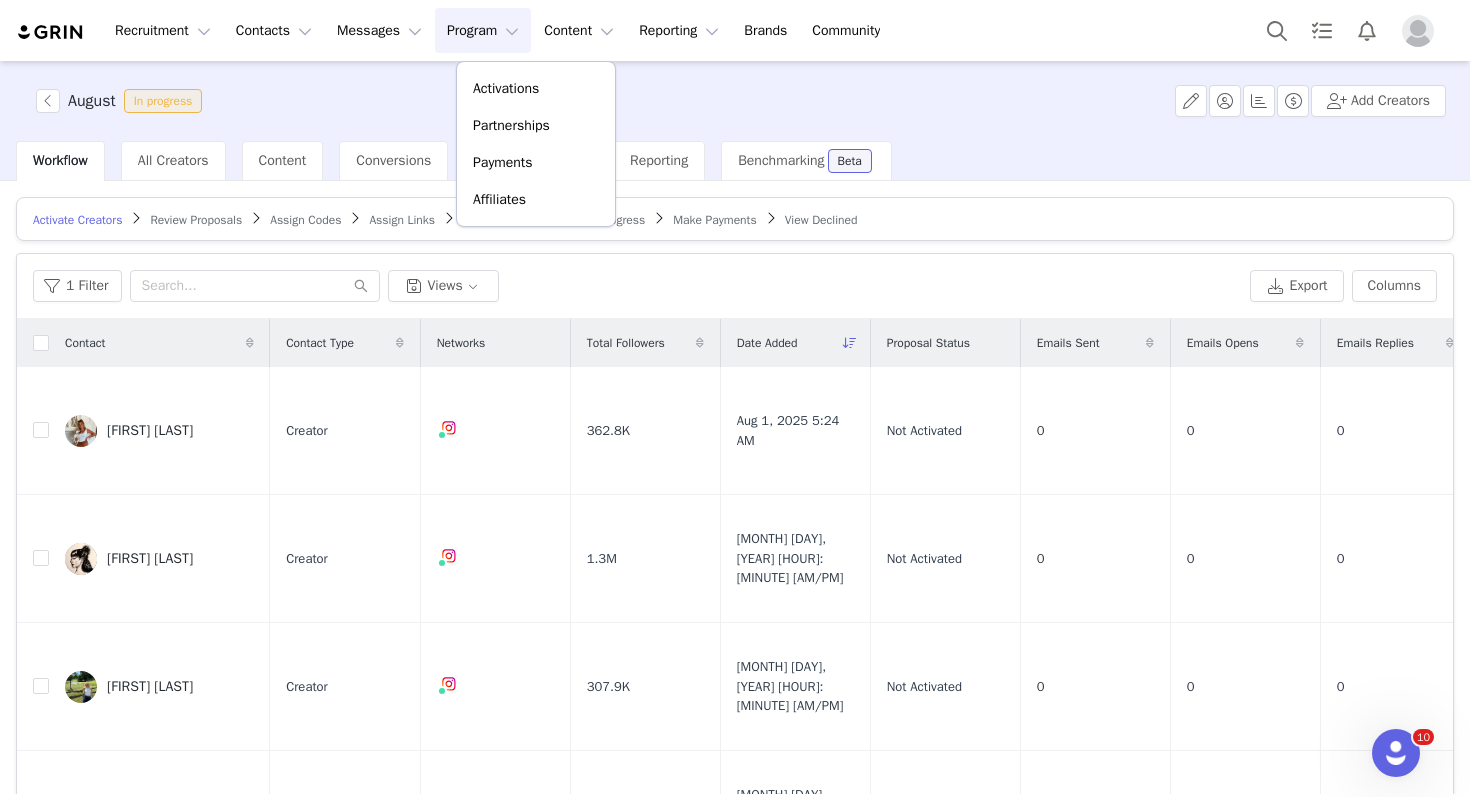 click on "Activate Creators Review Proposals Assign Codes Assign Links Fulfill Products Track Progress Make Payments View Declined  Filters   Filter Logic  And Or  Date Added   ~   Owner  Select  Contact Tag  Select    Relationship Stage  Select  Email Template  Select  Archived  Select No  Advanced Filters   + Add Field  Apply Filters Clear All 1 Filter Views     Export     Columns  Contact   Contact Type   Networks   Total Followers   Date Added   Proposal Status   Emails Sent   Emails Opens   Emails Replies   Available Tasks   Email   Lauryn Emily  Creator 362.8K Aug 1, 2025 5:24 AM Not Activated 0 0 0 IG Story (0/∞) TikTok (0/∞) IG Reel (0/∞) IG Post (0/∞)  katelyn ohashi  Creator 1.3M Jul 30, 2025 7:51 AM Not Activated 0 0 0 IG Story (0/∞) TikTok (0/∞) IG Reel (0/∞) IG Post (0/∞) Katelyn.ohashi@sparx-marketing.com  Nagehan Bicil  Creator 307.9K Jul 21, 2025 11:47 AM Not Activated 0 0 0 IG Story (0/∞) TikTok (0/∞) IG Reel (0/∞) IG Post (0/∞) nagehandoymus@gmail.com  annabel lee  Creator 0 0" at bounding box center [735, 535] 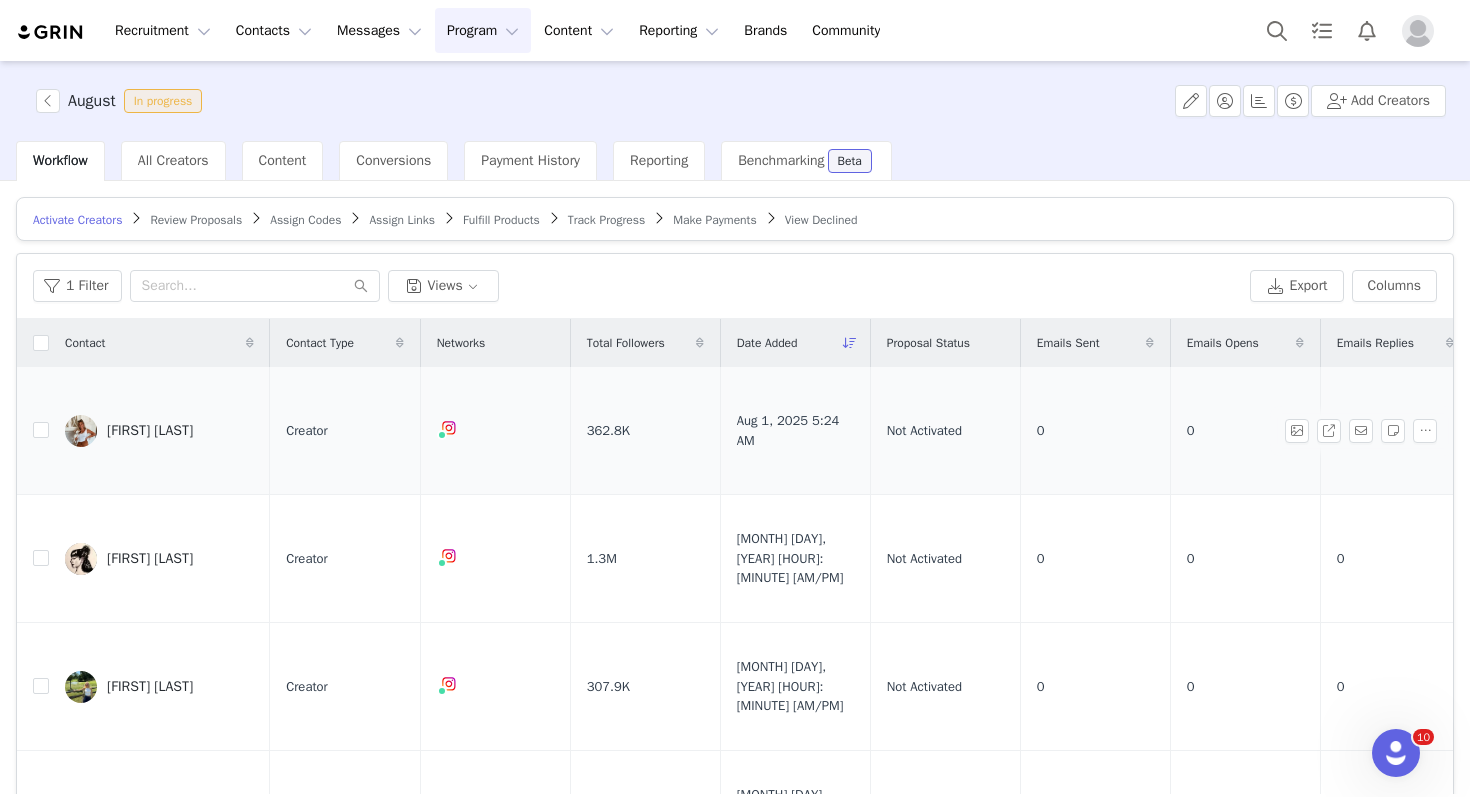 drag, startPoint x: 948, startPoint y: 326, endPoint x: 1043, endPoint y: 453, distance: 158.60013 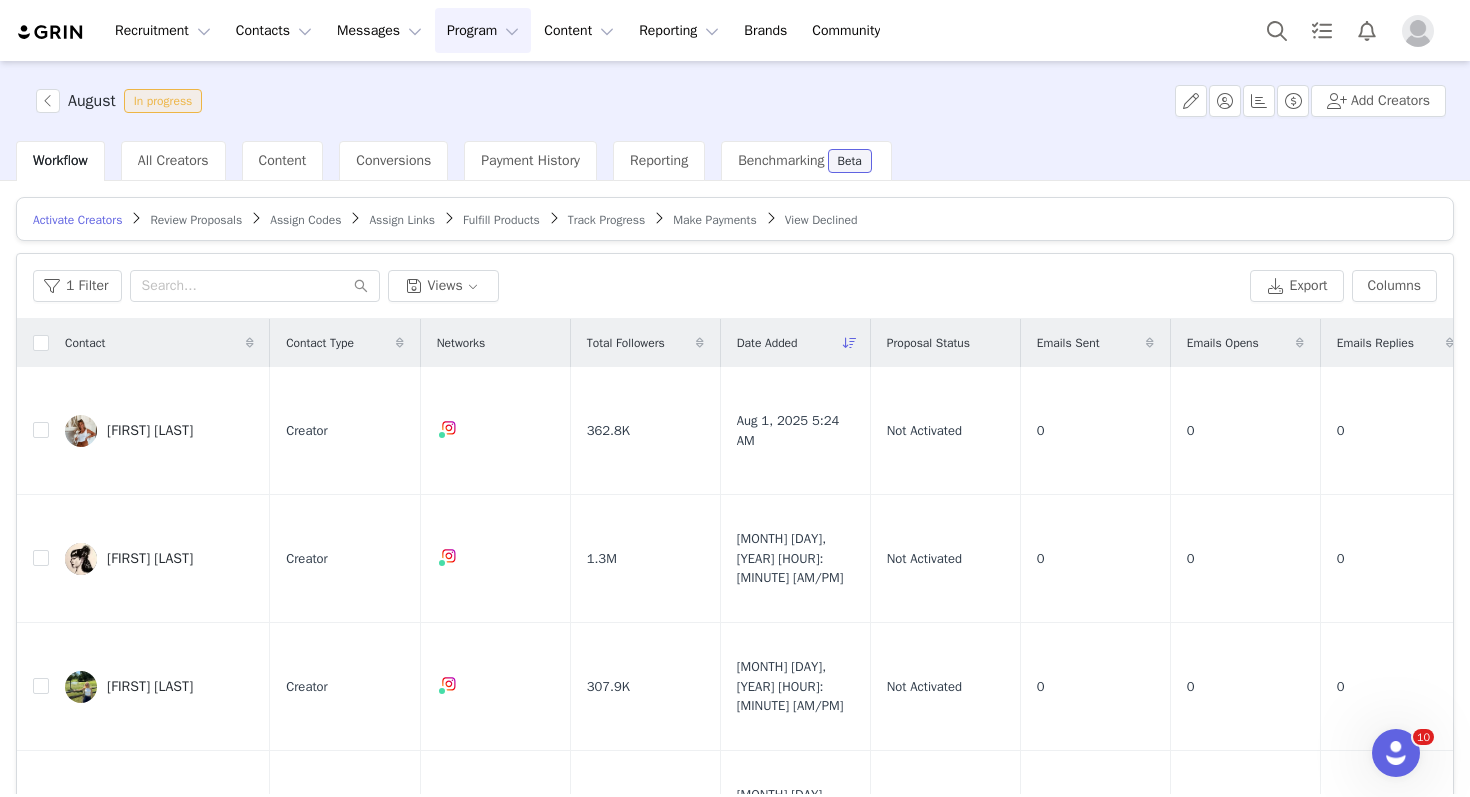 scroll, scrollTop: 106, scrollLeft: 0, axis: vertical 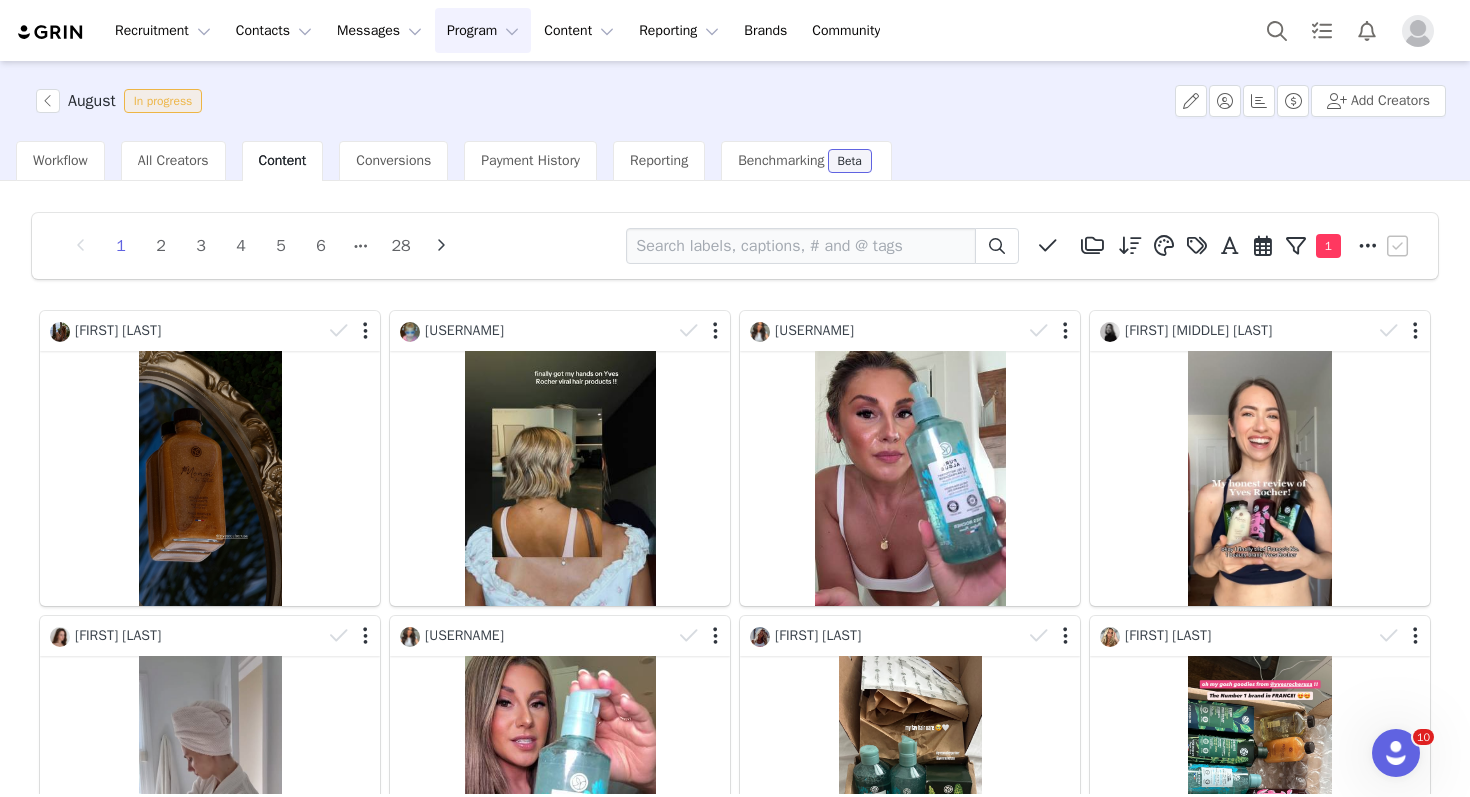 click on "Program Program" at bounding box center (483, 30) 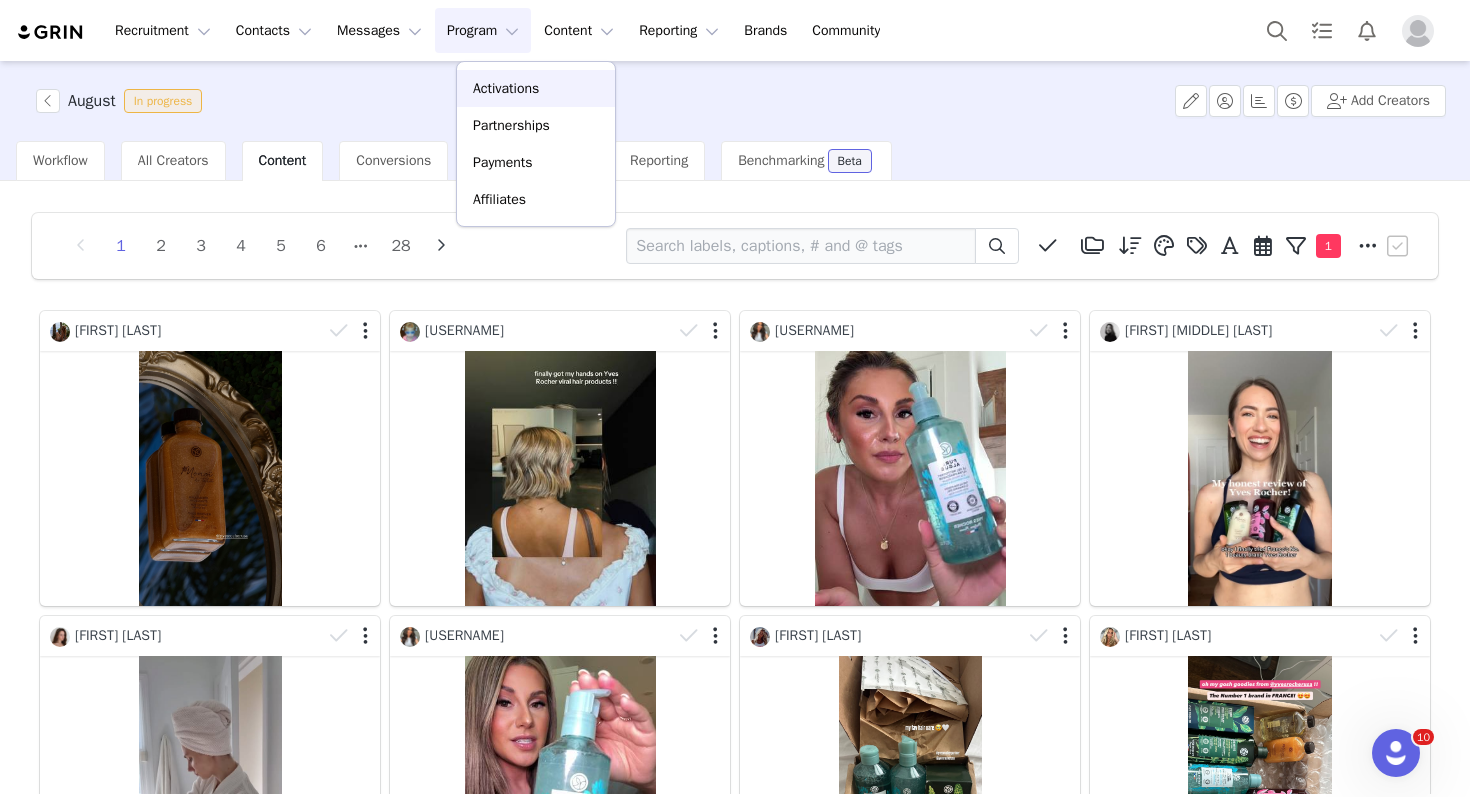 click on "Activations" at bounding box center (506, 88) 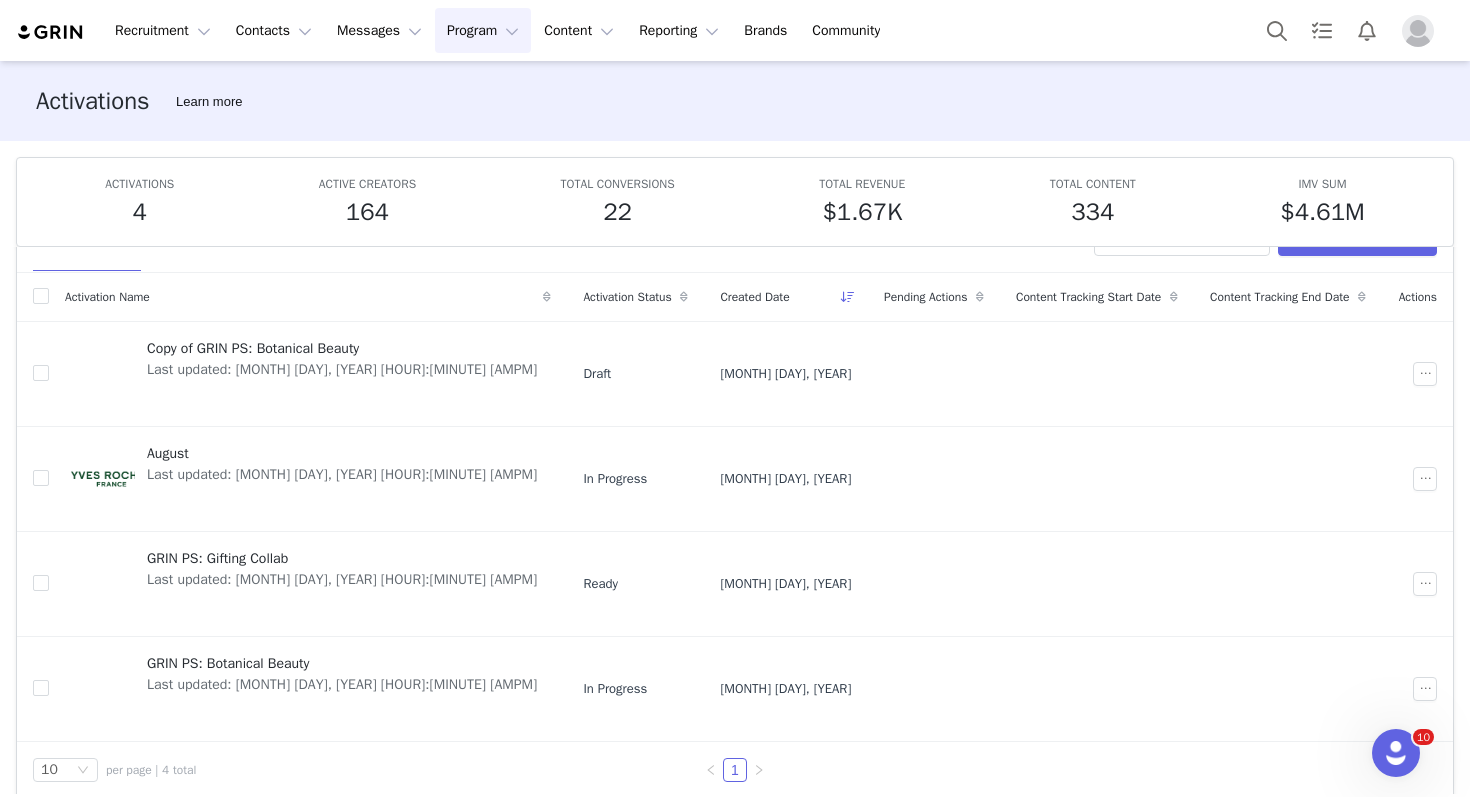 scroll, scrollTop: 58, scrollLeft: 0, axis: vertical 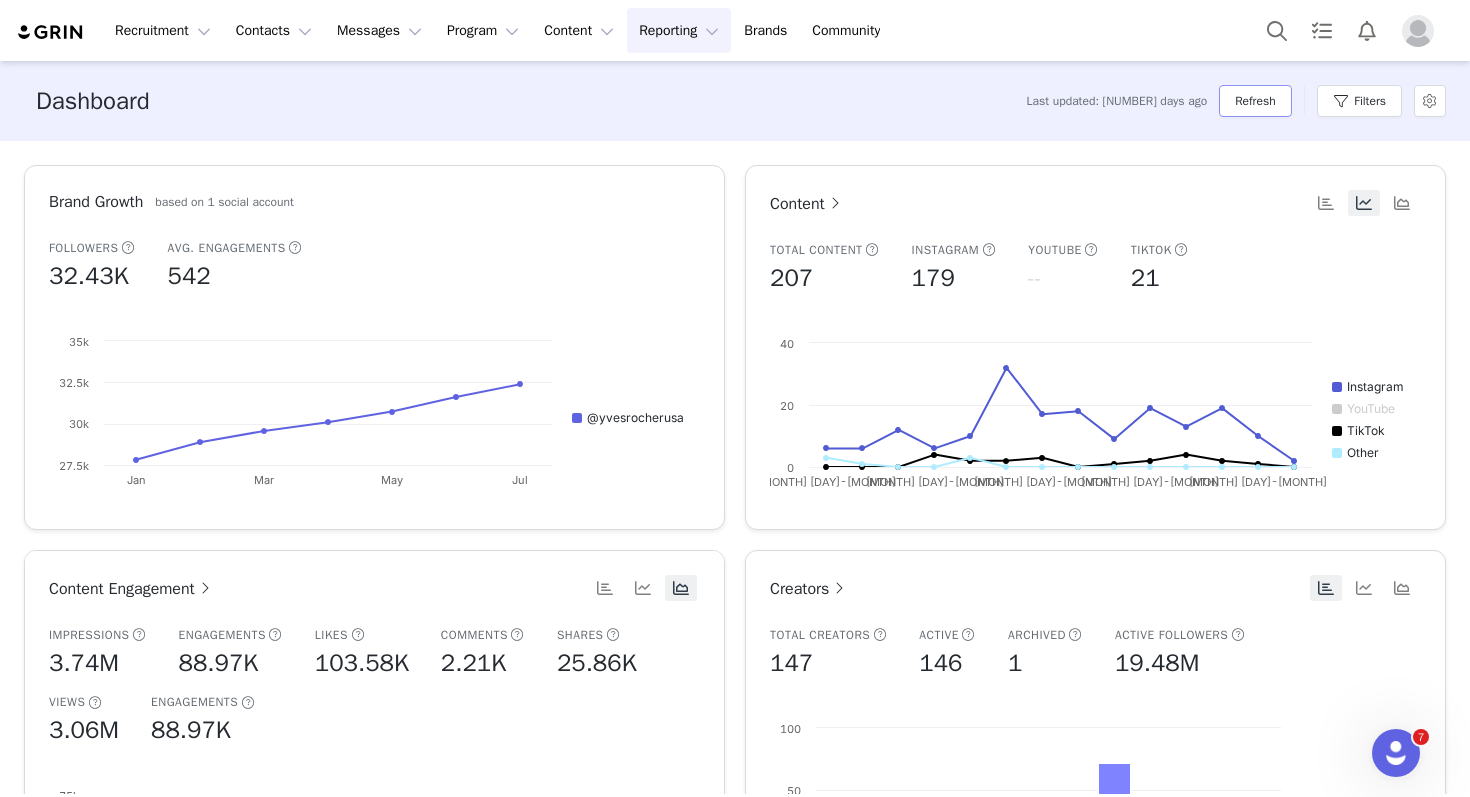 click on "Refresh" at bounding box center [1255, 101] 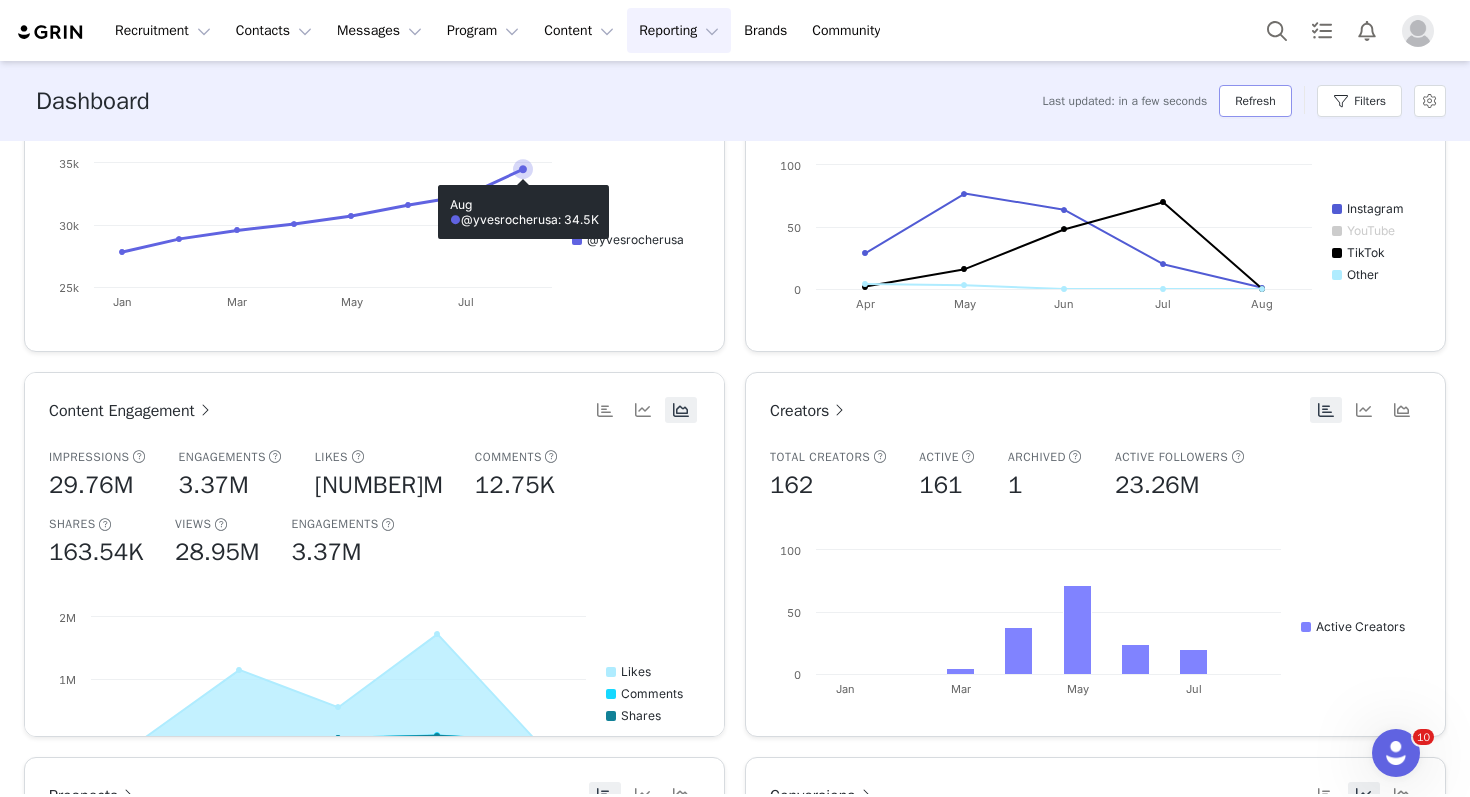 scroll, scrollTop: 268, scrollLeft: 0, axis: vertical 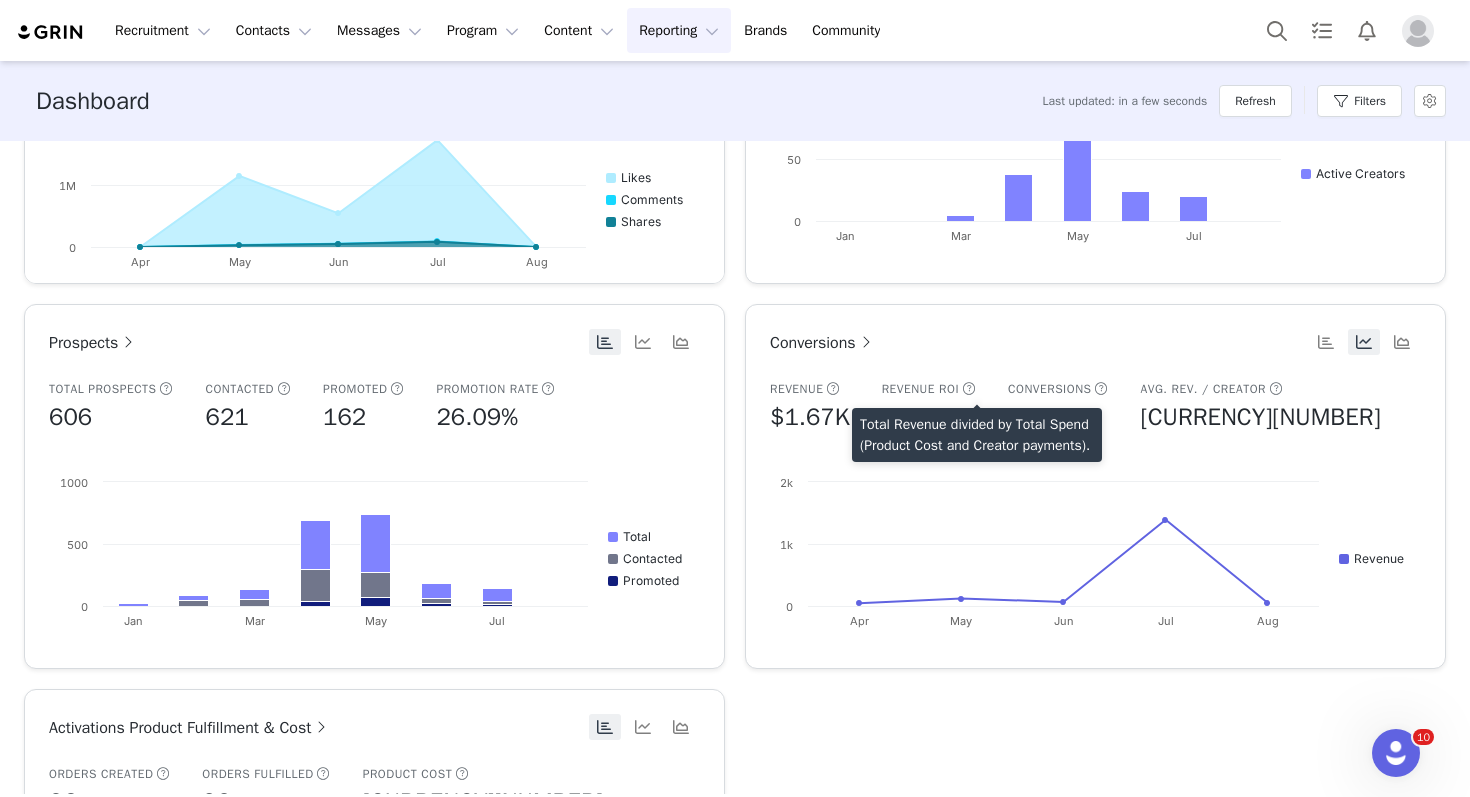 click at bounding box center [968, 389] 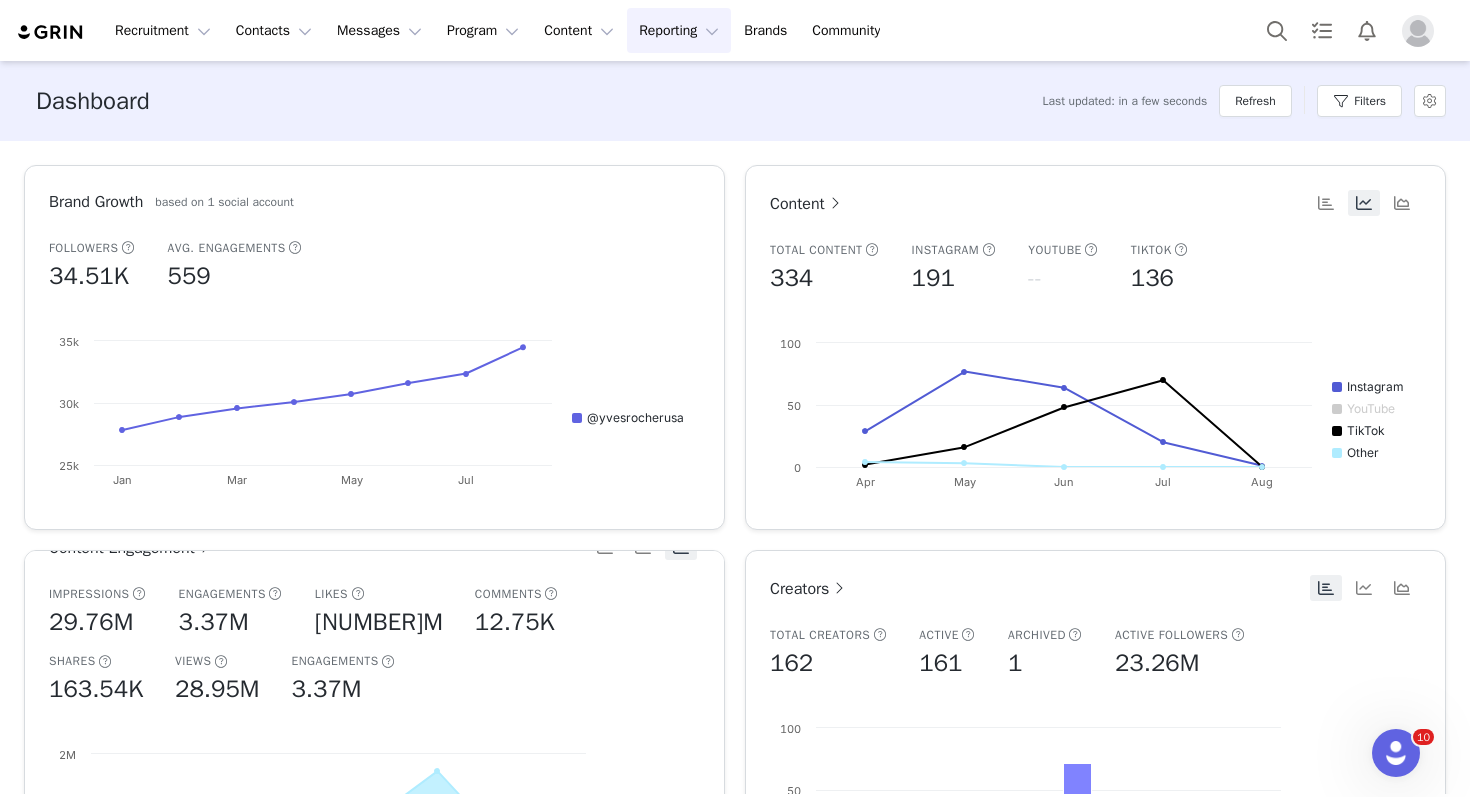 scroll, scrollTop: 48, scrollLeft: 0, axis: vertical 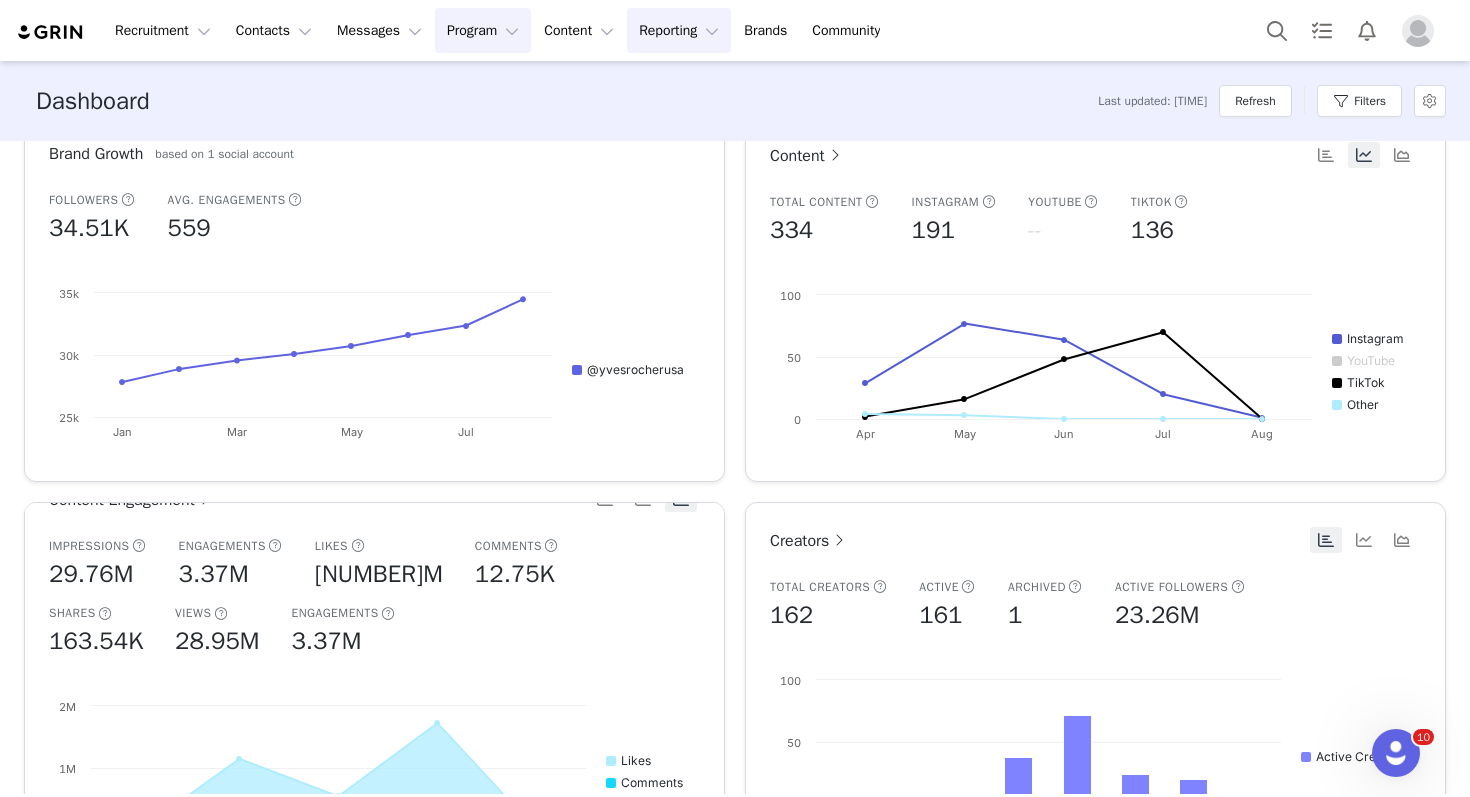 click on "Program Program" at bounding box center (483, 30) 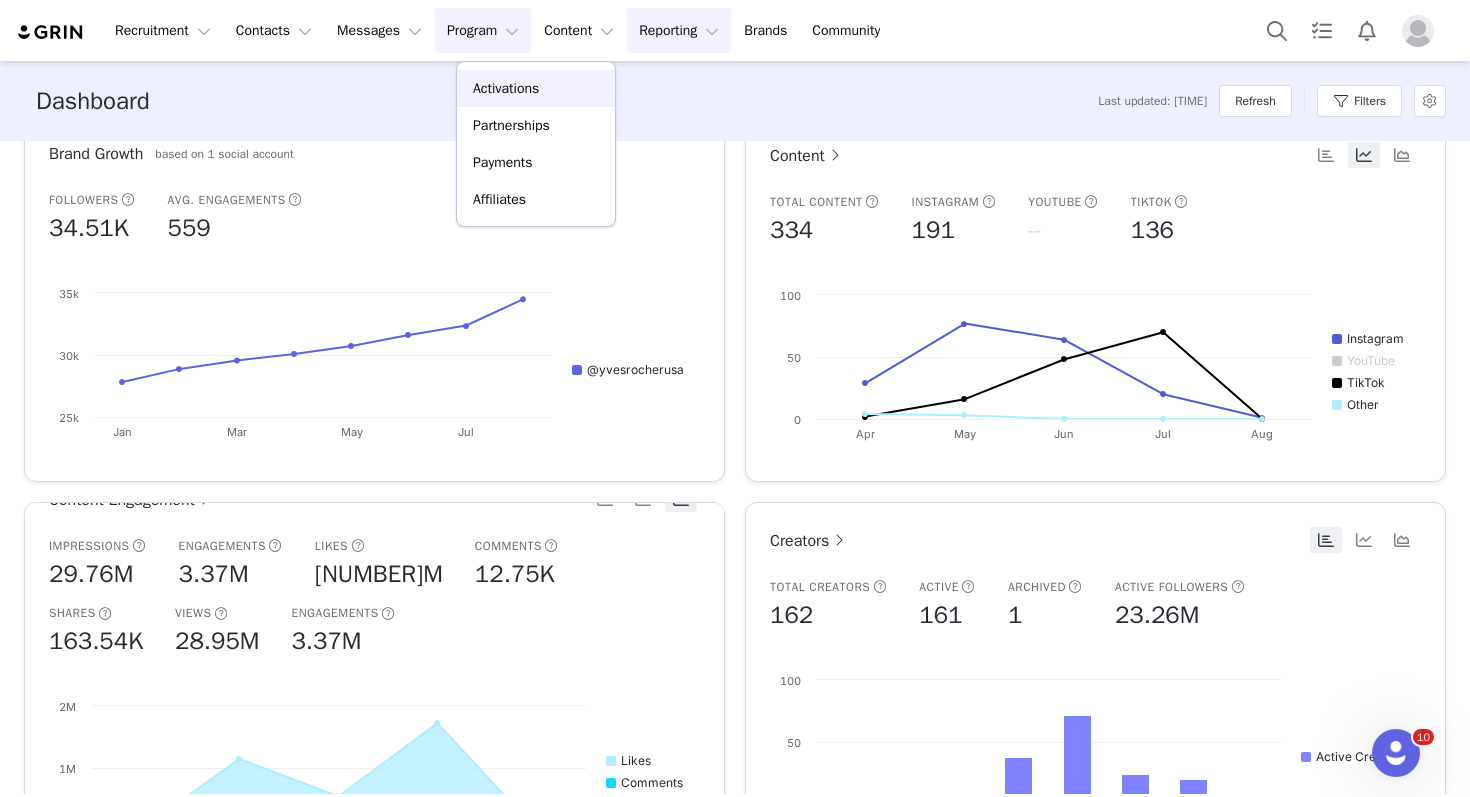 click on "Activations" at bounding box center (506, 88) 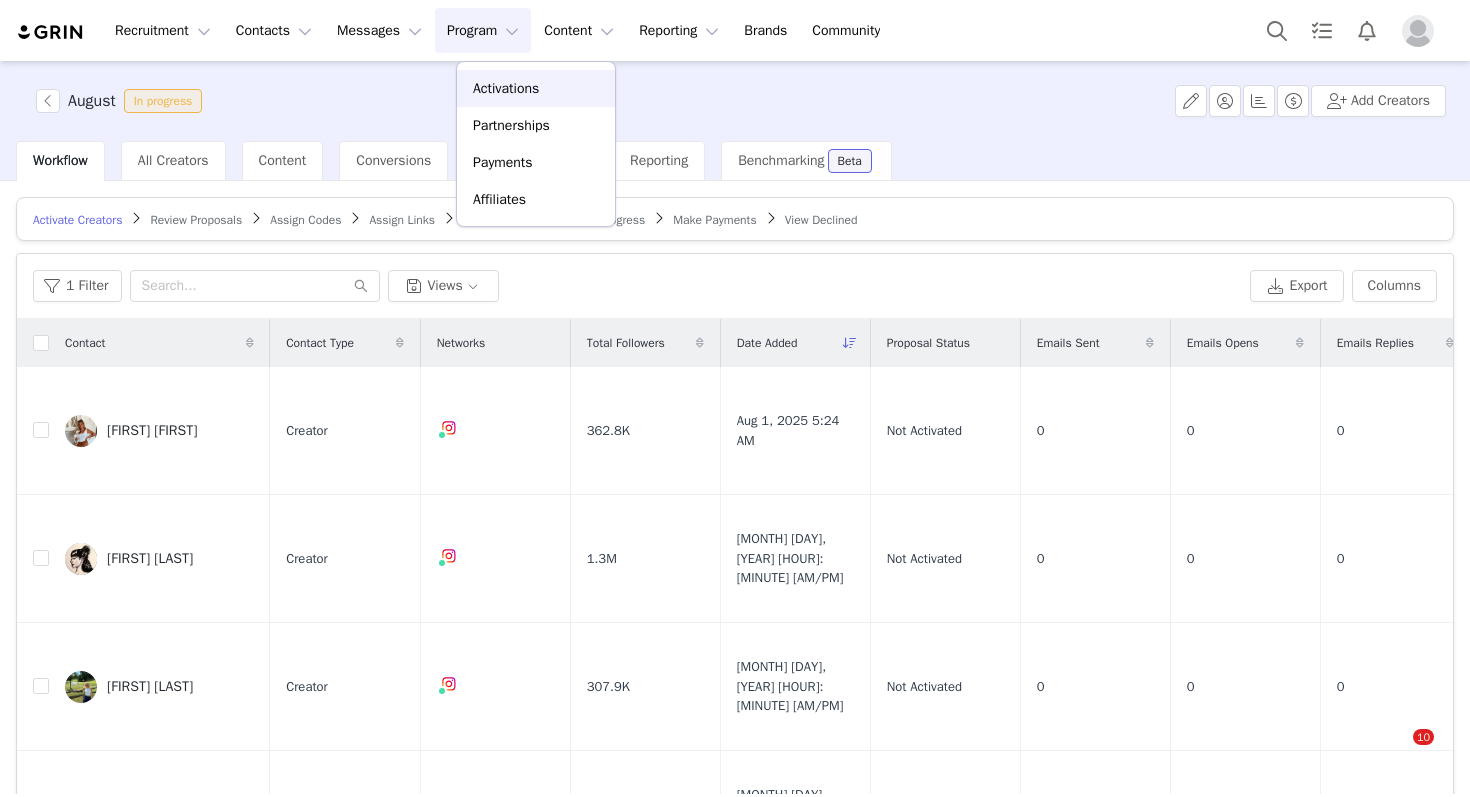 scroll, scrollTop: 0, scrollLeft: 0, axis: both 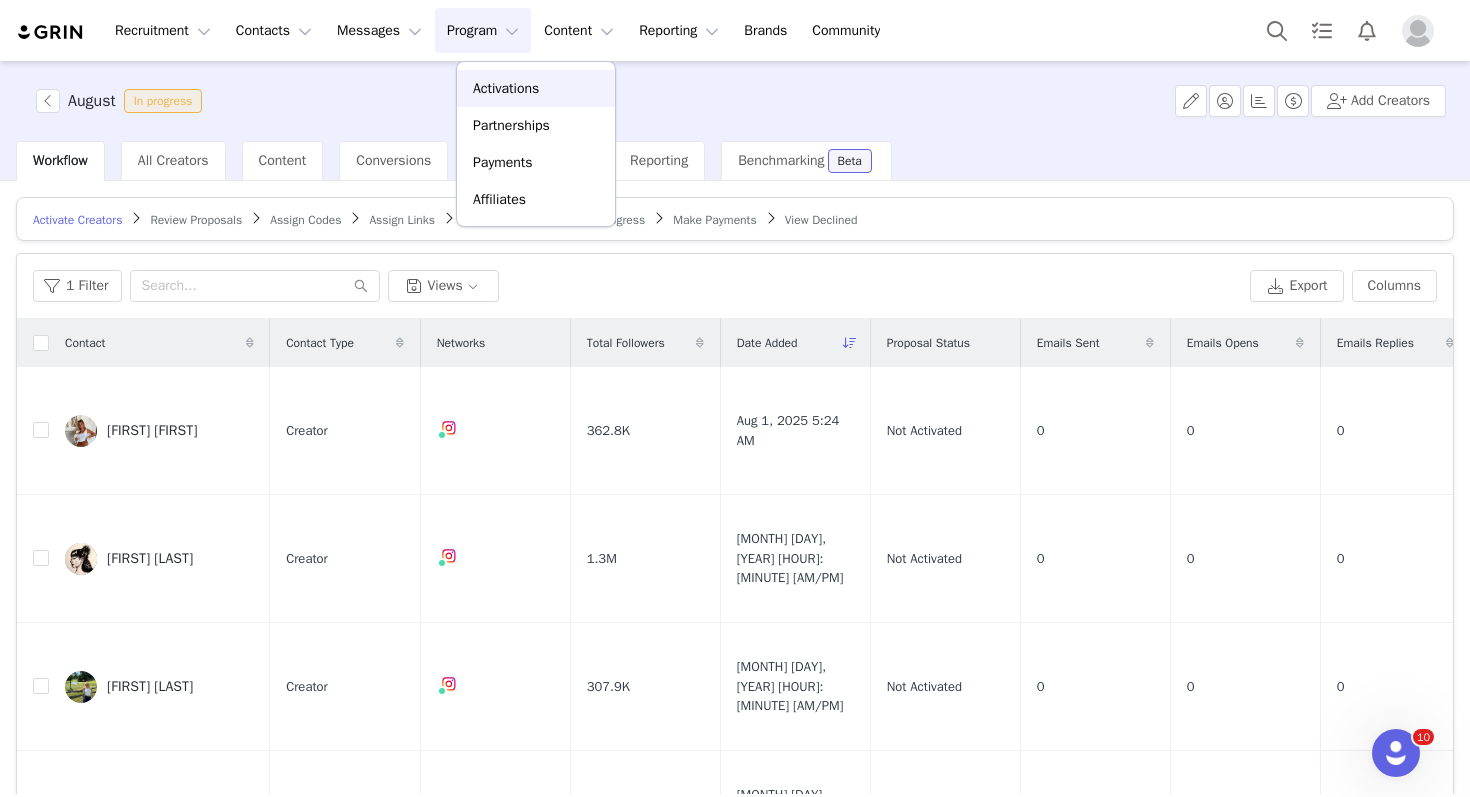 click on "Activations" at bounding box center (506, 88) 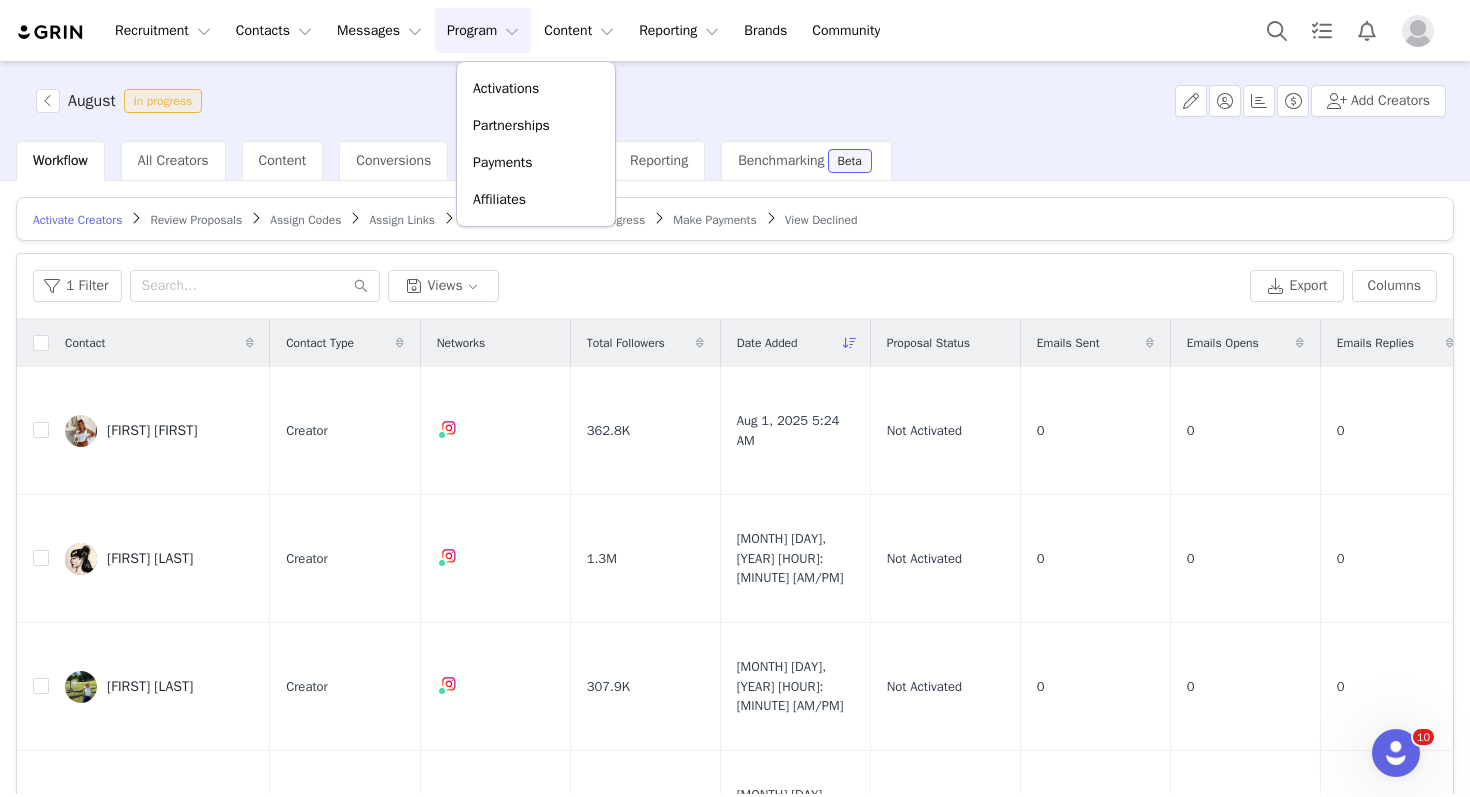 scroll, scrollTop: 0, scrollLeft: 0, axis: both 